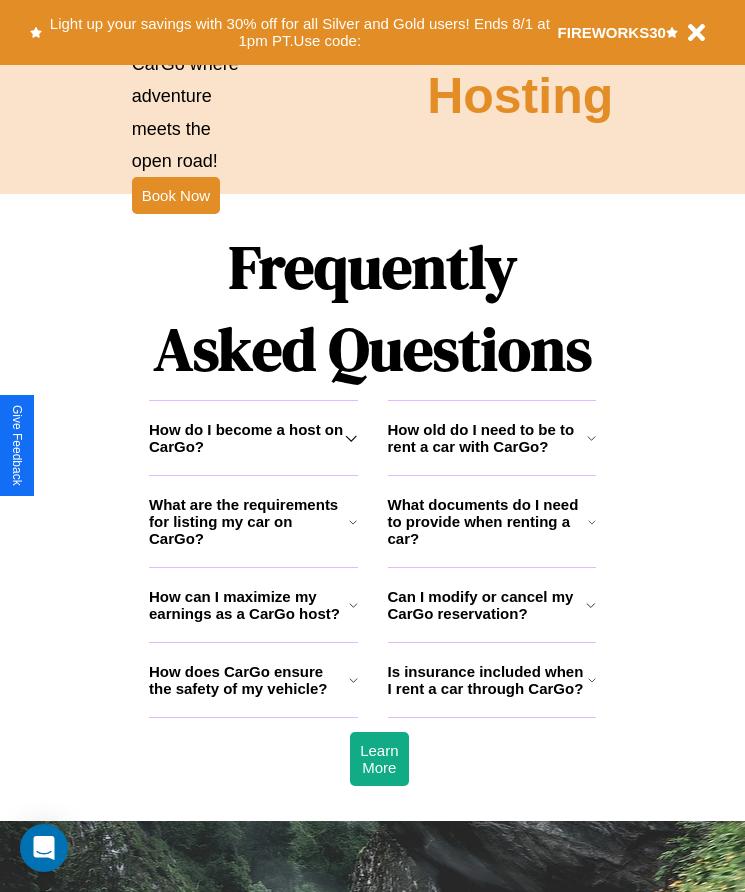 scroll, scrollTop: 2608, scrollLeft: 0, axis: vertical 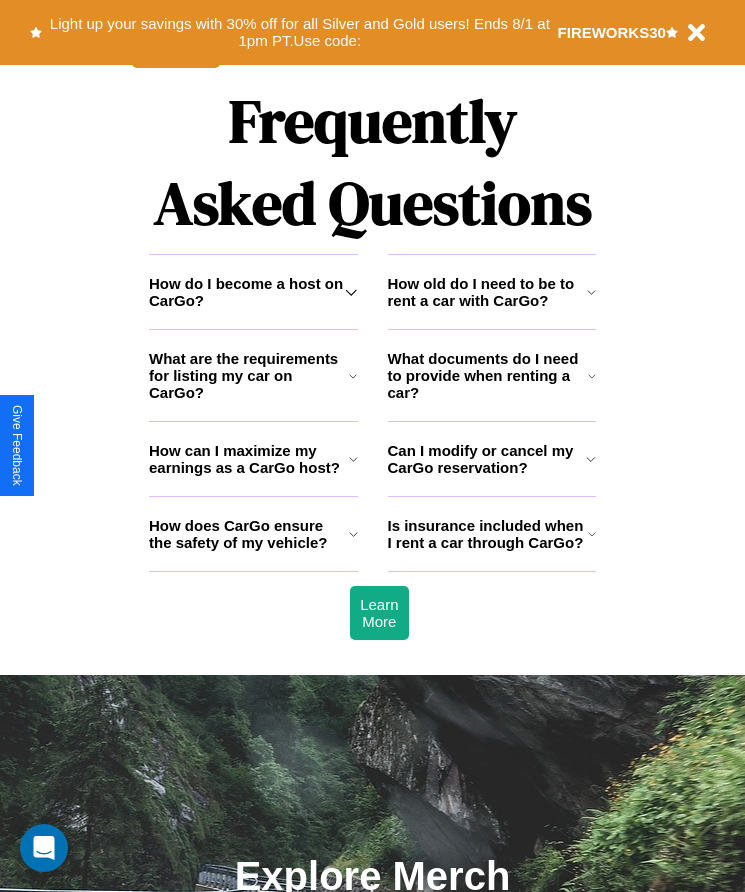 click on "What documents do I need to provide when renting a car?" at bounding box center [488, 375] 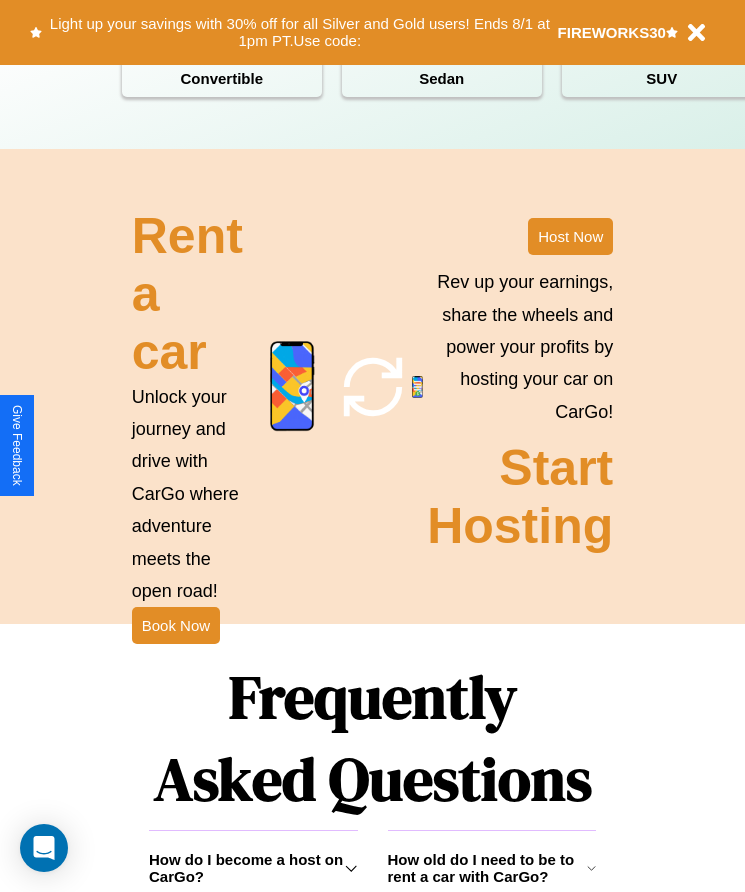 scroll, scrollTop: 1998, scrollLeft: 0, axis: vertical 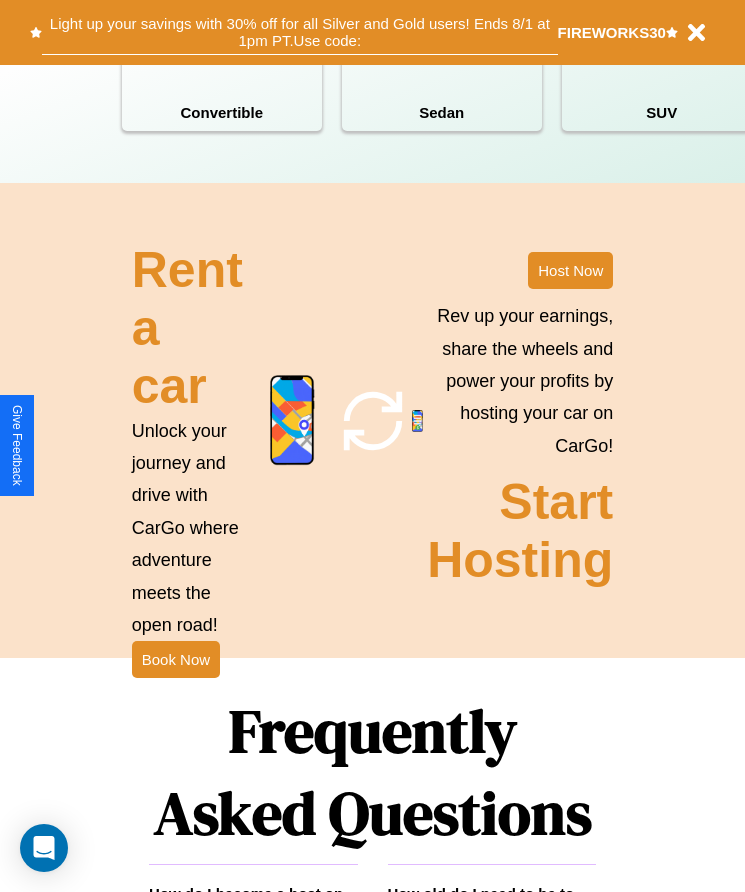 click on "Light up your savings with 30% off for all Silver and Gold users! Ends 8/1 at 1pm PT.  Use code:" at bounding box center (299, 32) 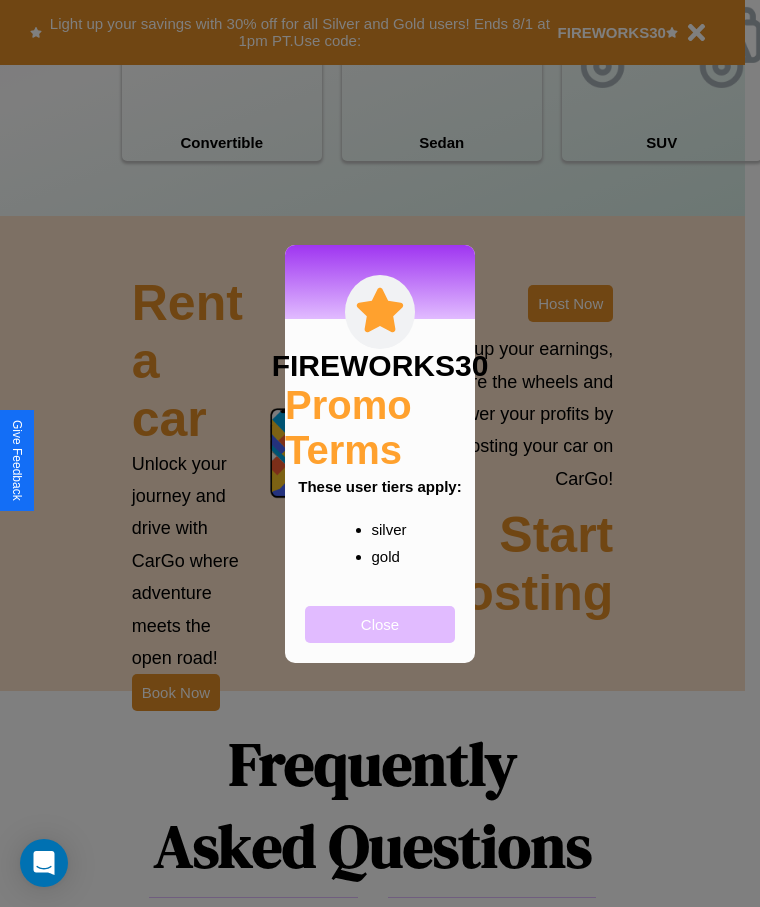 click on "Close" at bounding box center [380, 624] 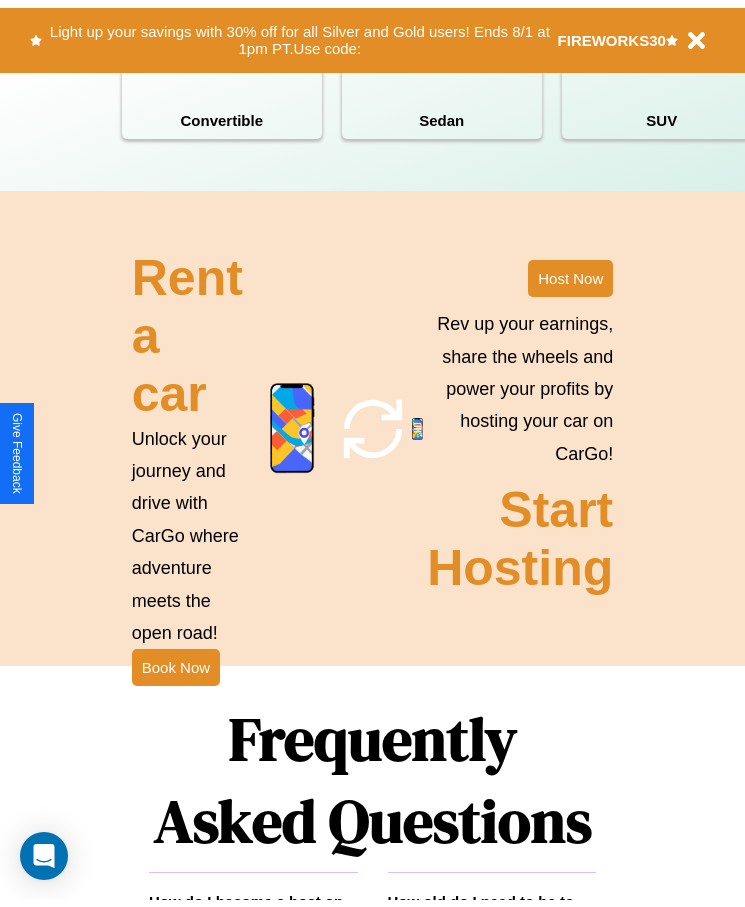 scroll, scrollTop: 0, scrollLeft: 0, axis: both 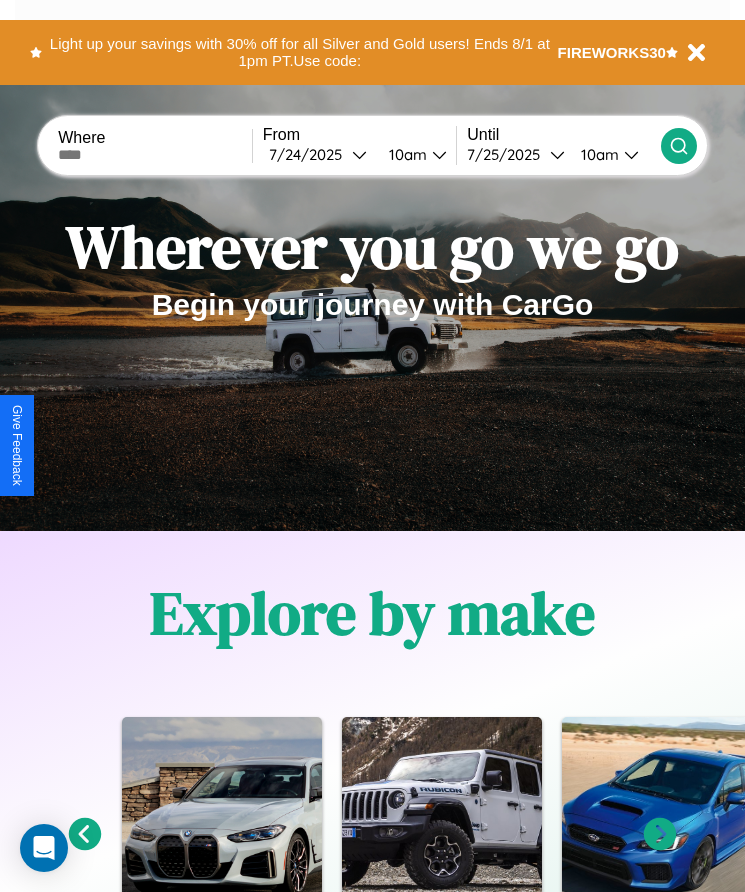 click at bounding box center [155, 155] 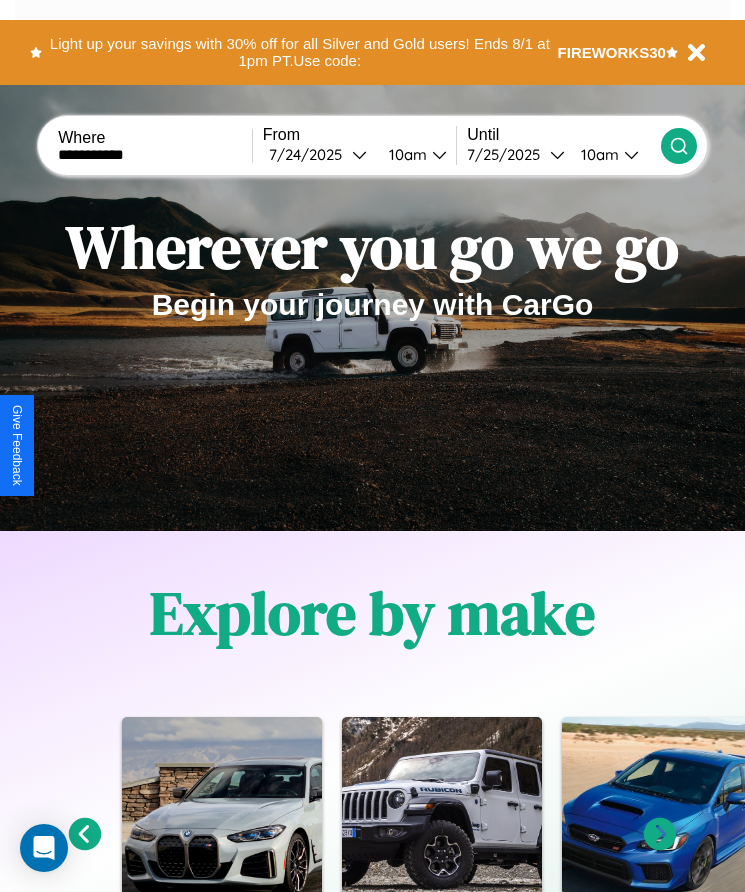 type on "**********" 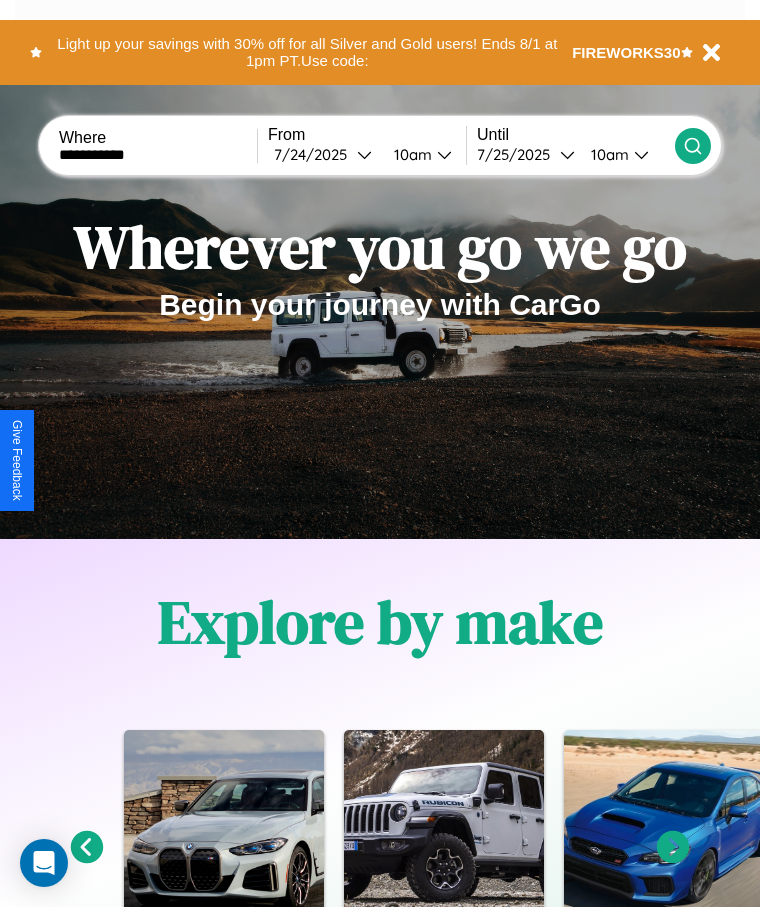 select on "*" 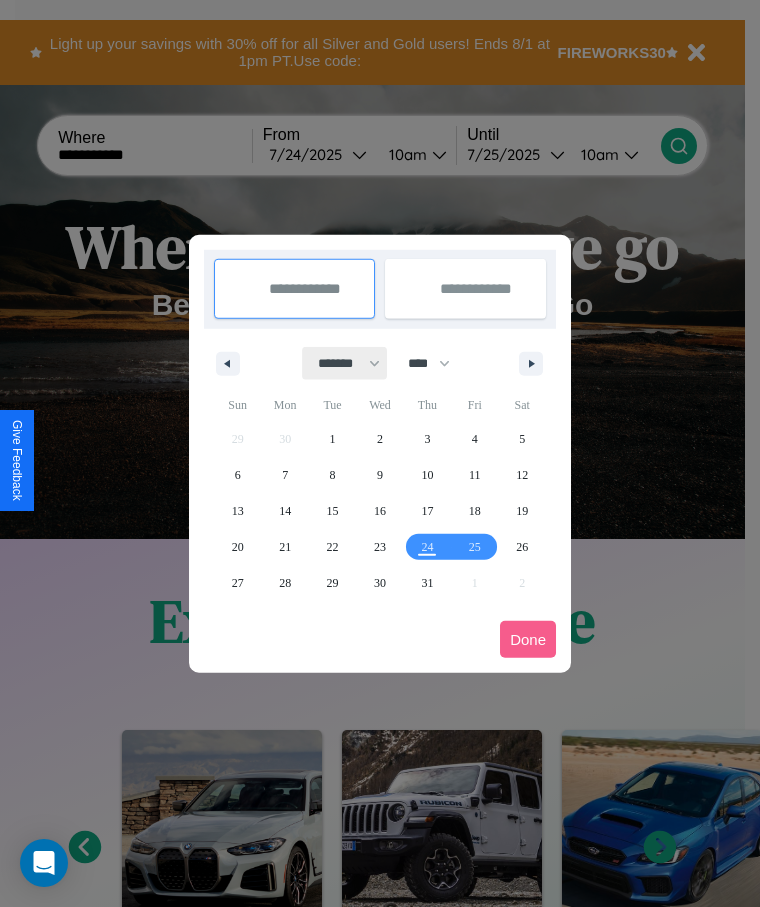 click on "******* ******** ***** ***** *** **** **** ****** ********* ******* ******** ********" at bounding box center (345, 363) 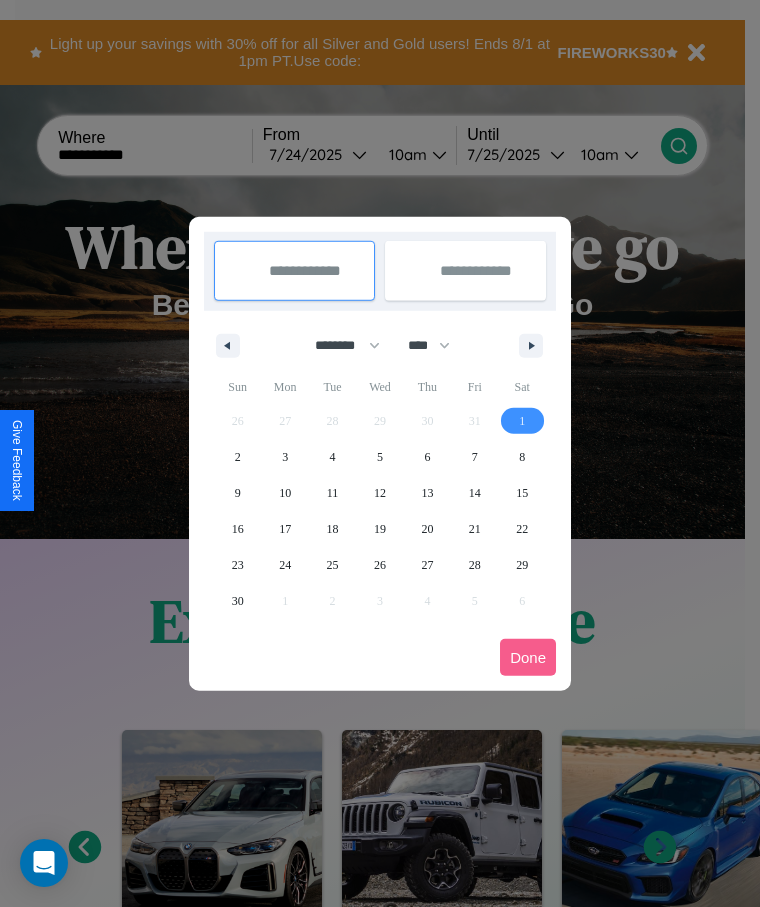 click on "1" at bounding box center [522, 421] 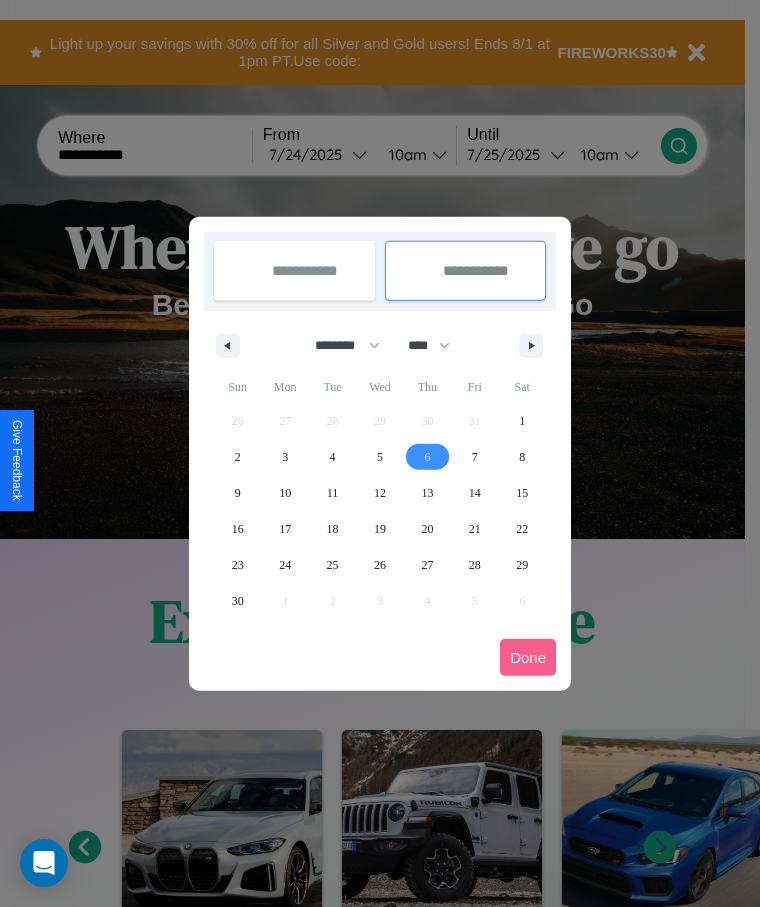 click on "6" at bounding box center (427, 457) 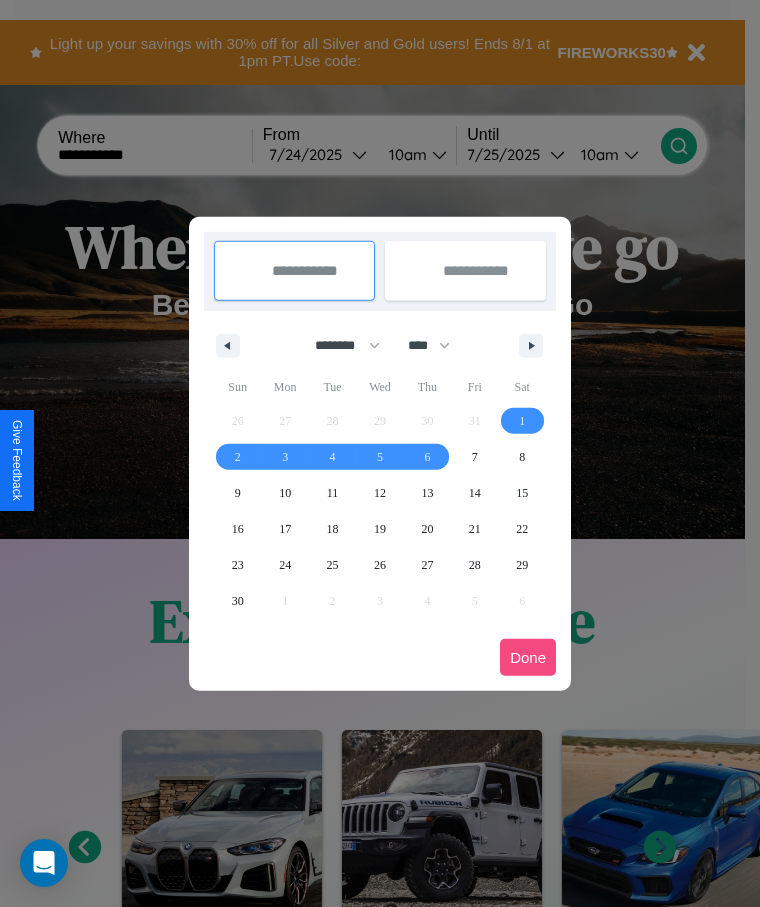 click on "Done" at bounding box center (528, 657) 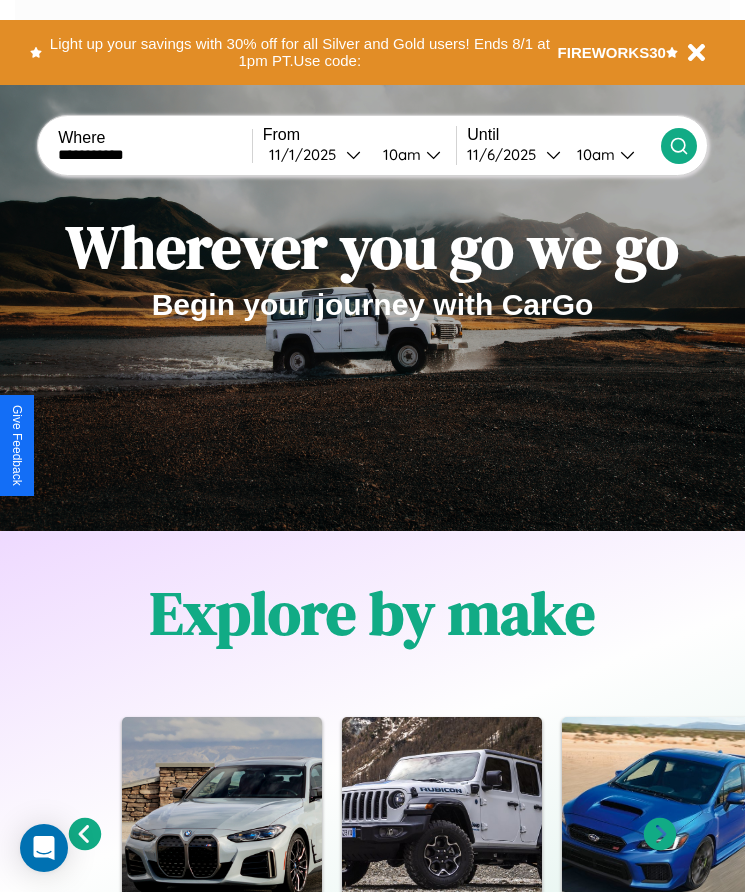 click 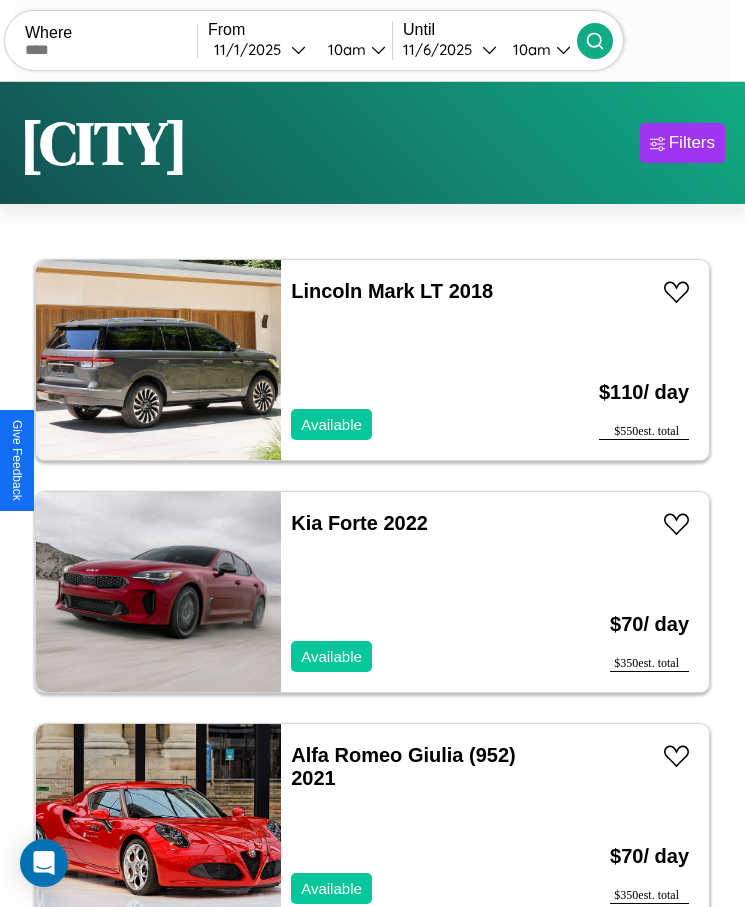 scroll, scrollTop: 48, scrollLeft: 0, axis: vertical 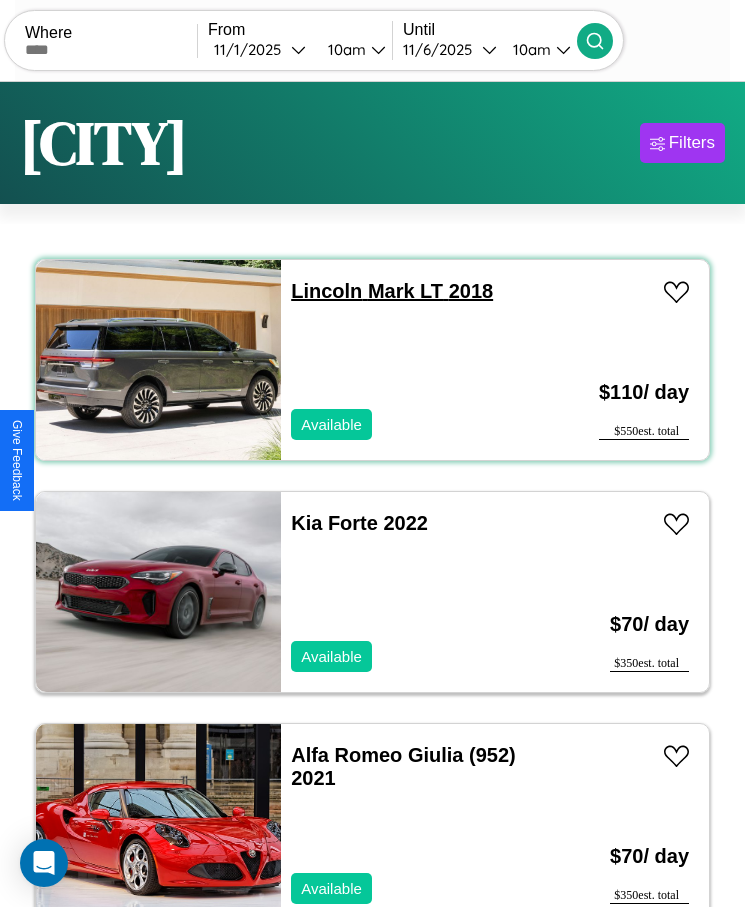 click on "Lincoln   Mark LT   2018" at bounding box center [392, 291] 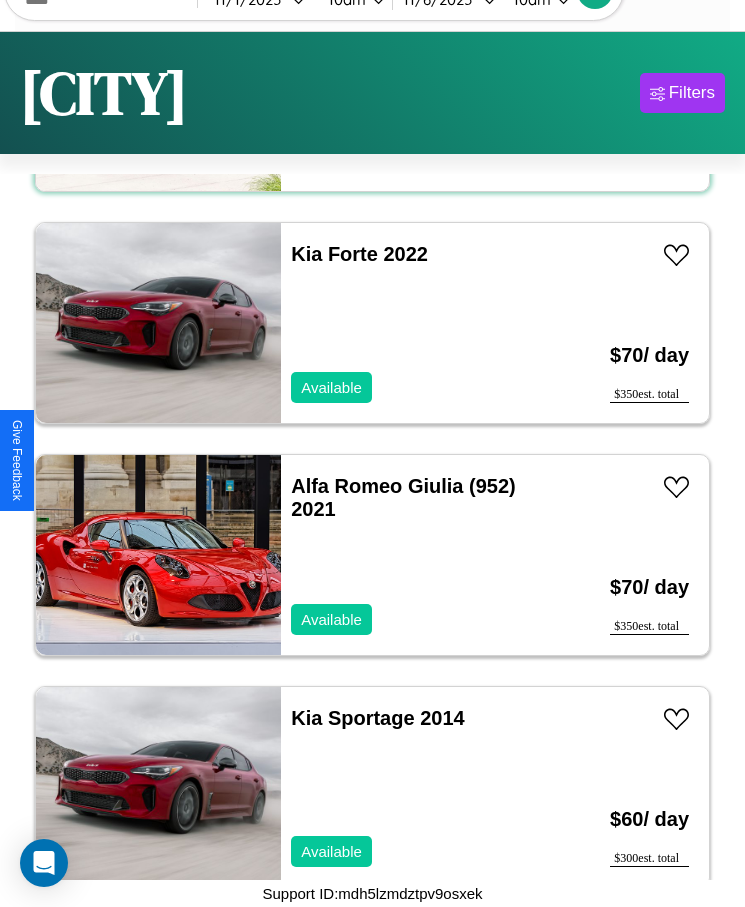 scroll, scrollTop: 247, scrollLeft: 0, axis: vertical 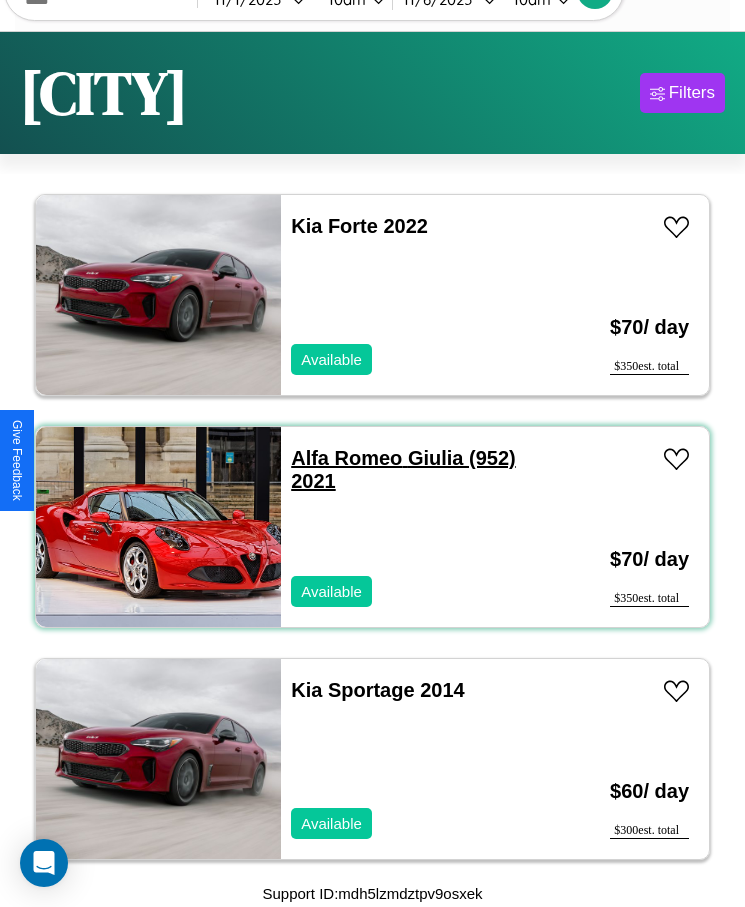 click on "Alfa Romeo   Giulia (952)   2021" at bounding box center [403, 469] 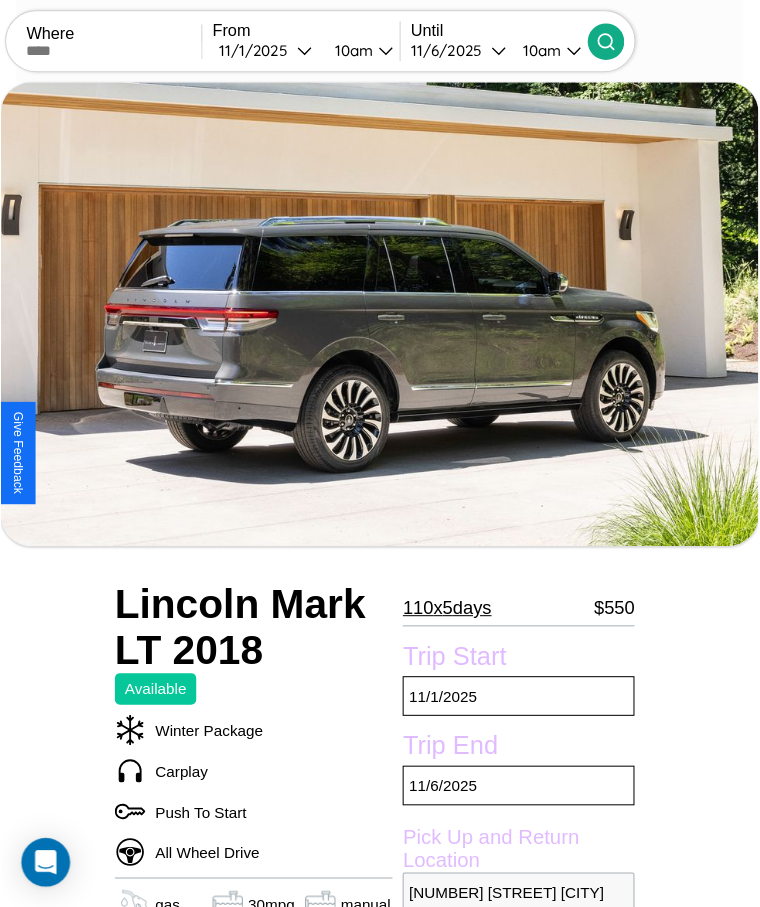 scroll, scrollTop: 658, scrollLeft: 0, axis: vertical 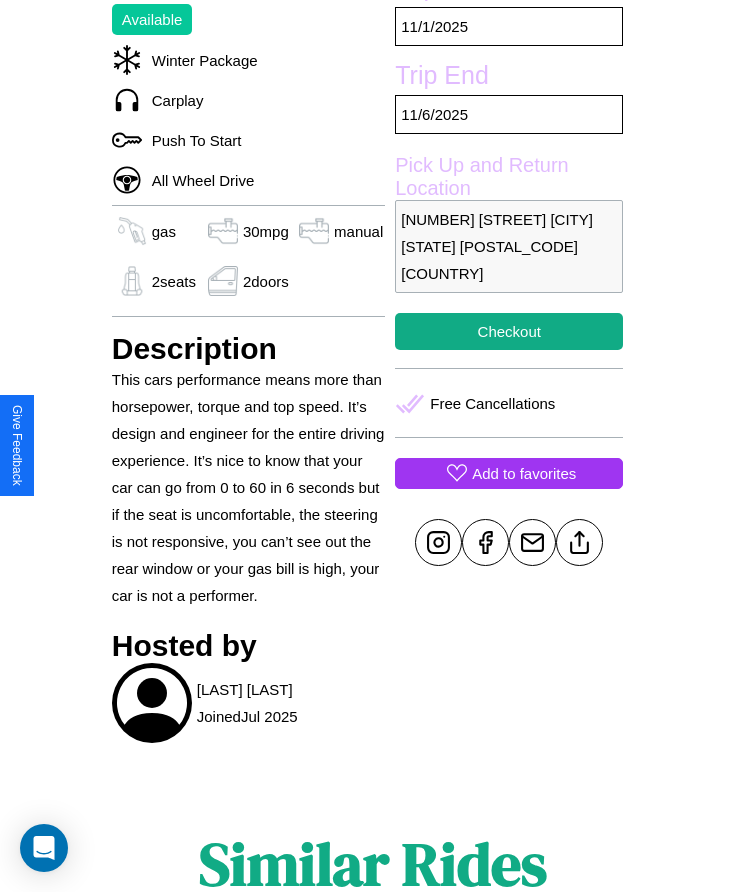 click on "Add to favorites" at bounding box center (524, 473) 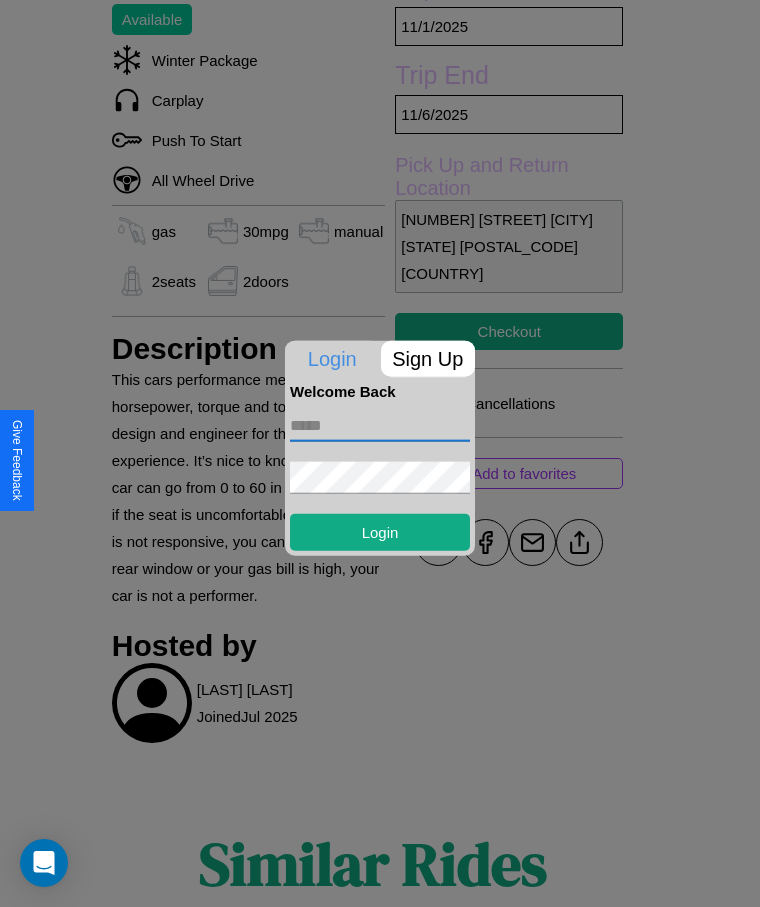 click at bounding box center [380, 425] 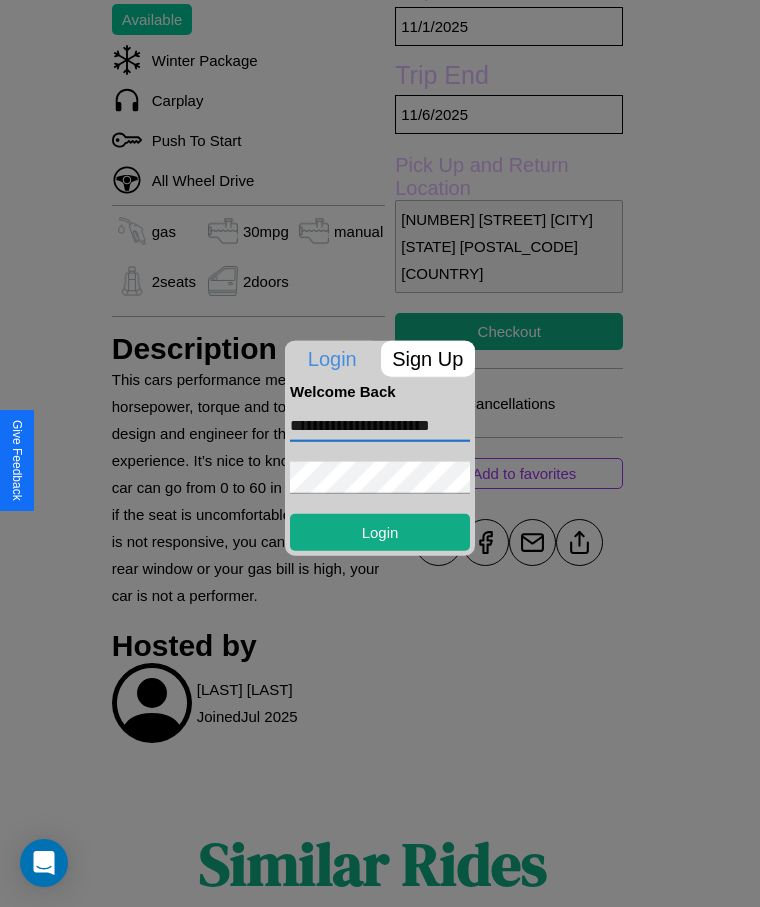 scroll, scrollTop: 0, scrollLeft: 25, axis: horizontal 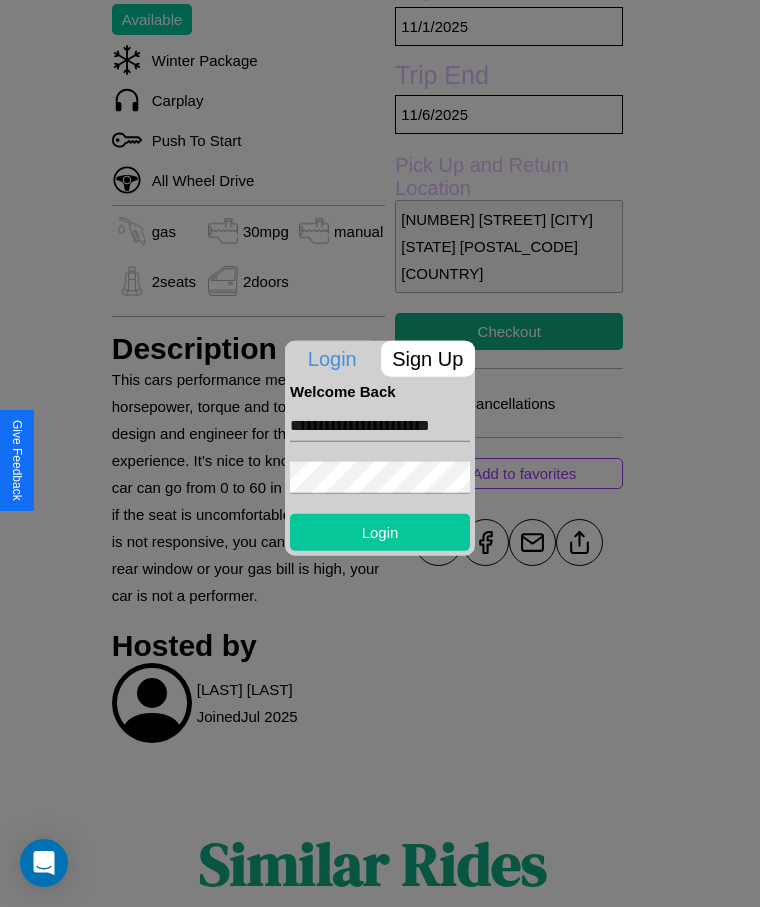 click on "Login" at bounding box center (380, 531) 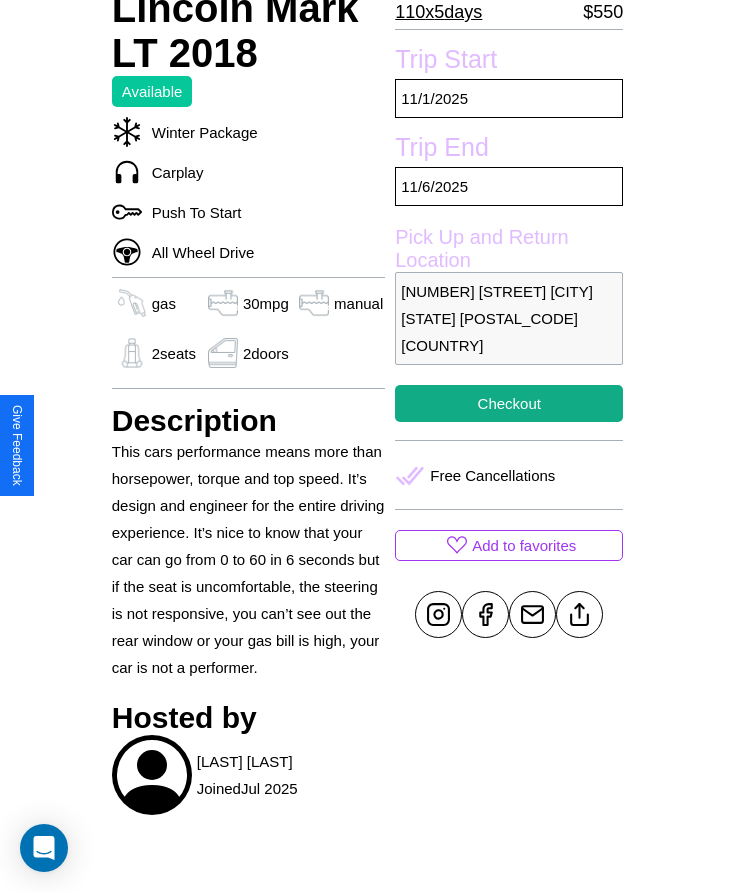 scroll, scrollTop: 516, scrollLeft: 0, axis: vertical 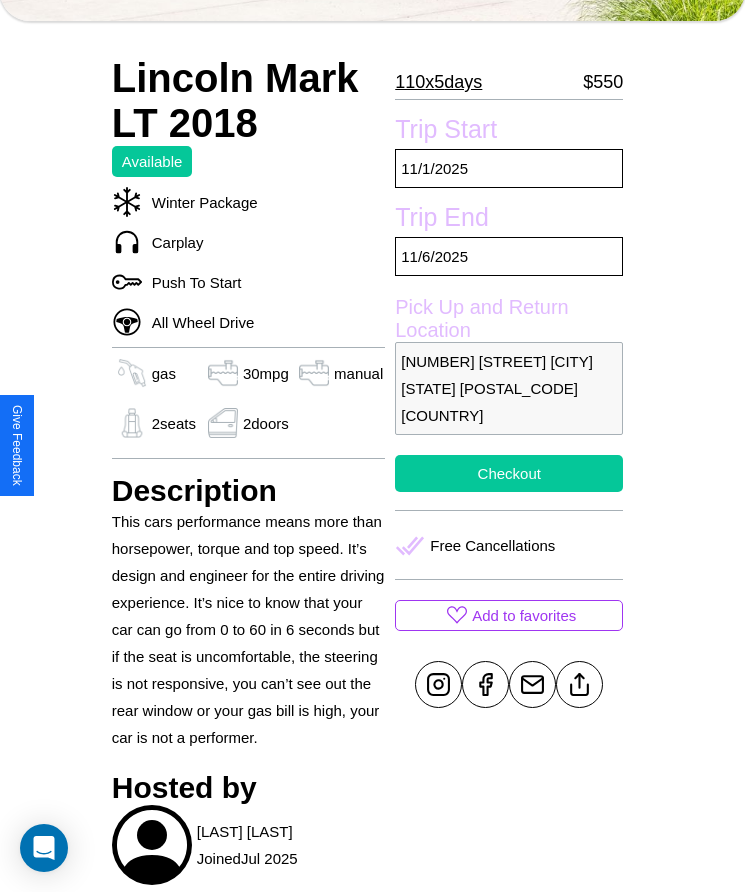 click on "Checkout" at bounding box center (509, 473) 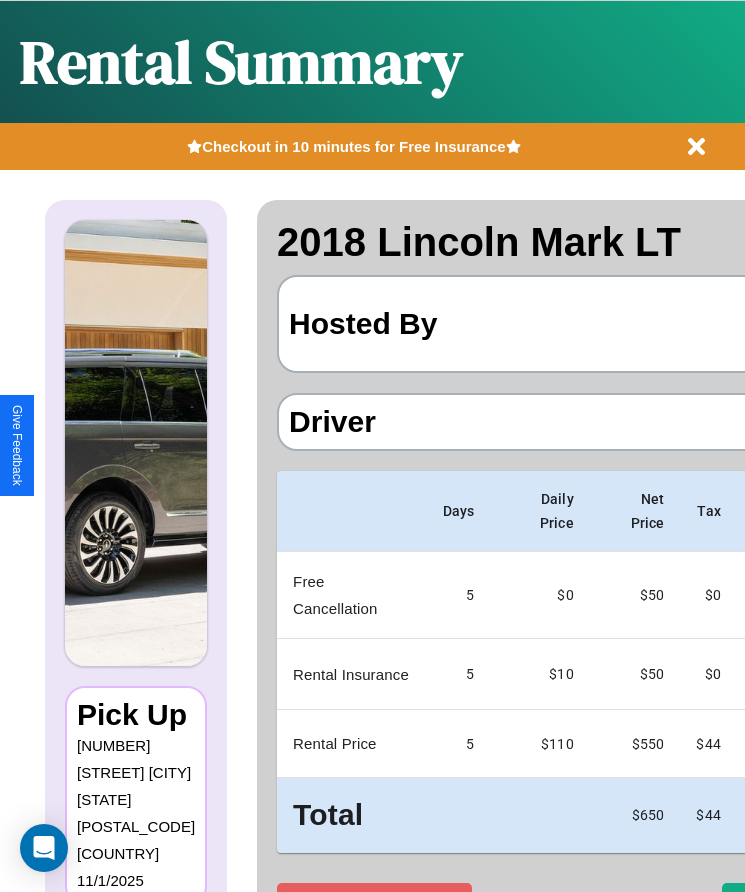 scroll, scrollTop: 0, scrollLeft: 118, axis: horizontal 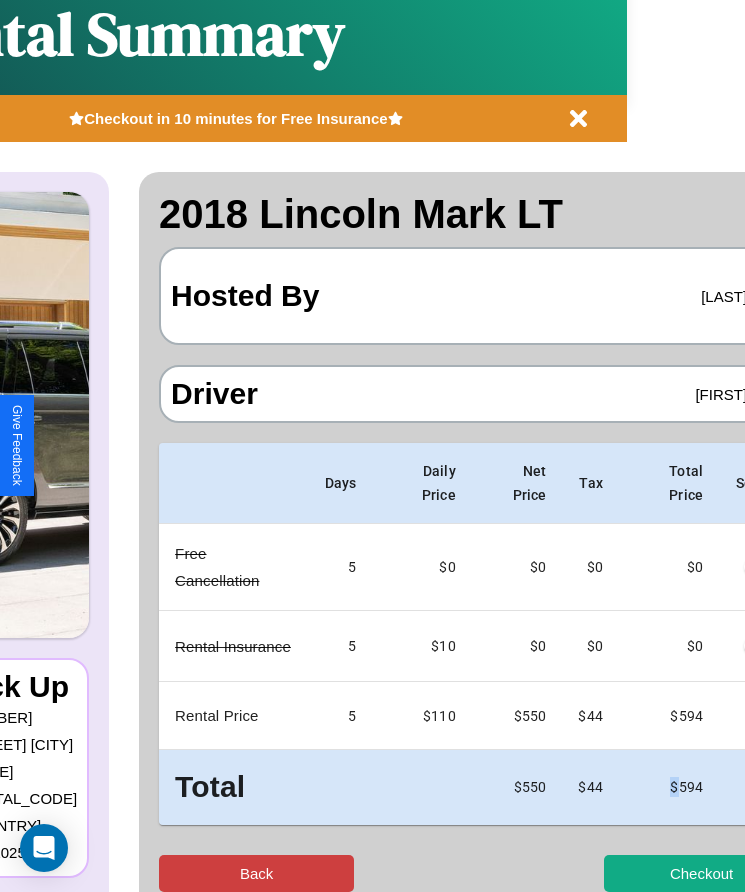 click on "Back" at bounding box center [256, 873] 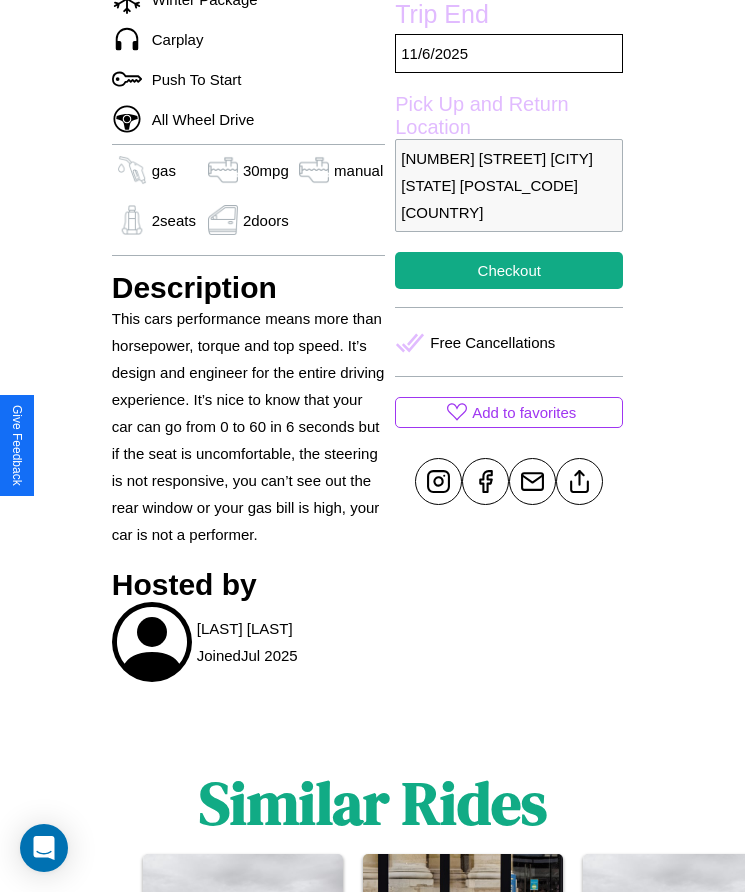 scroll, scrollTop: 727, scrollLeft: 0, axis: vertical 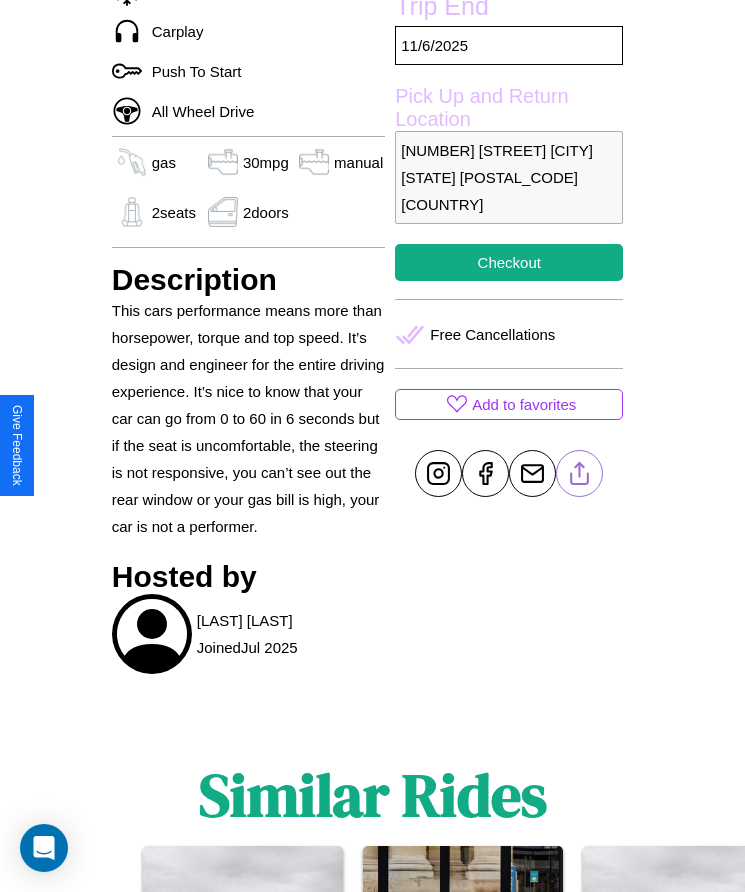 click 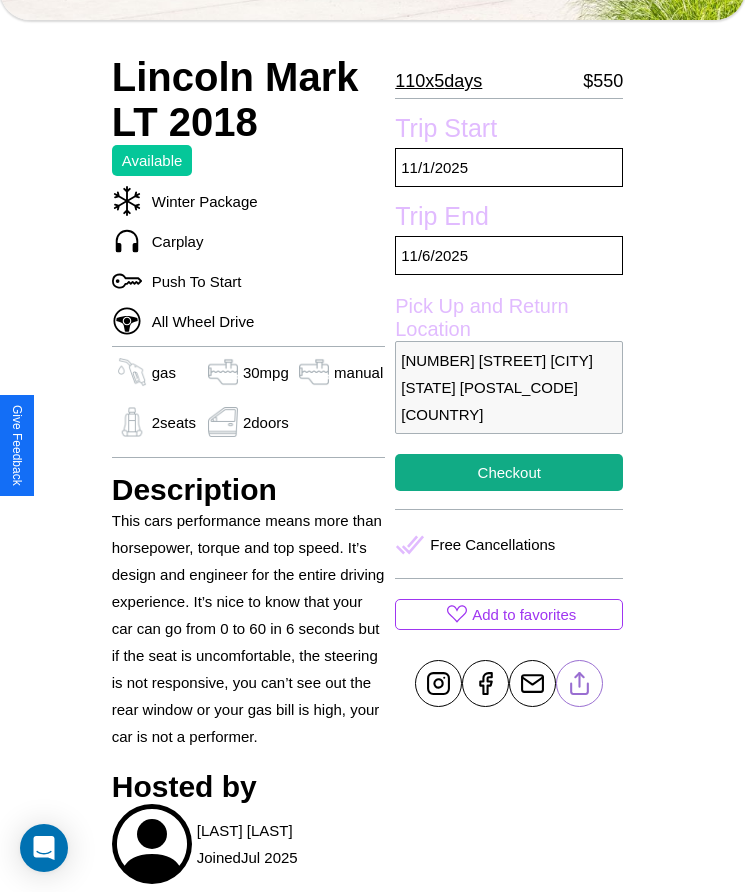 scroll, scrollTop: 516, scrollLeft: 0, axis: vertical 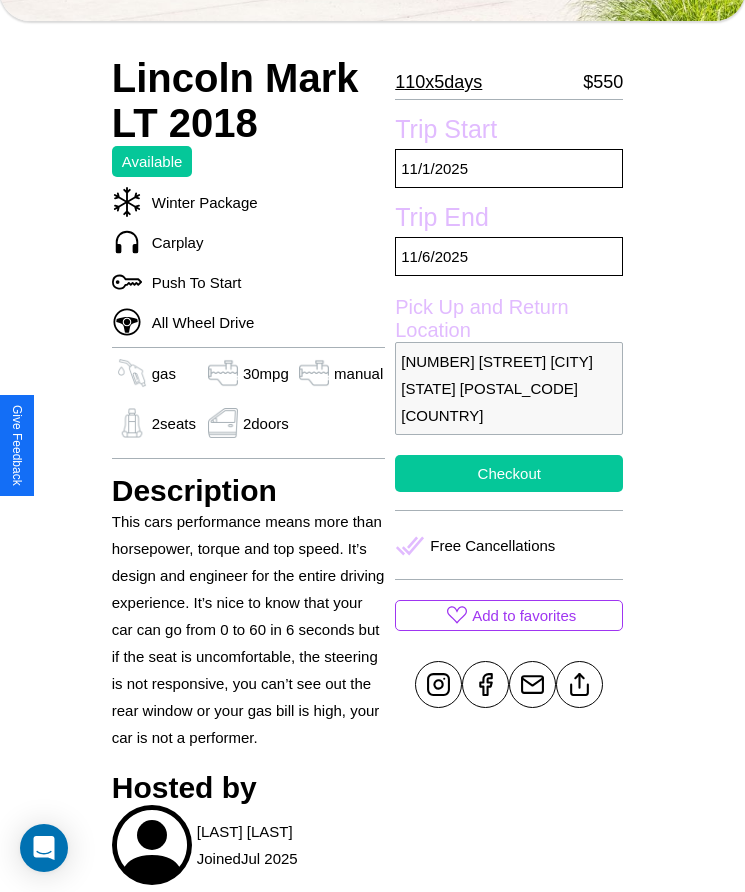 click on "Checkout" at bounding box center (509, 473) 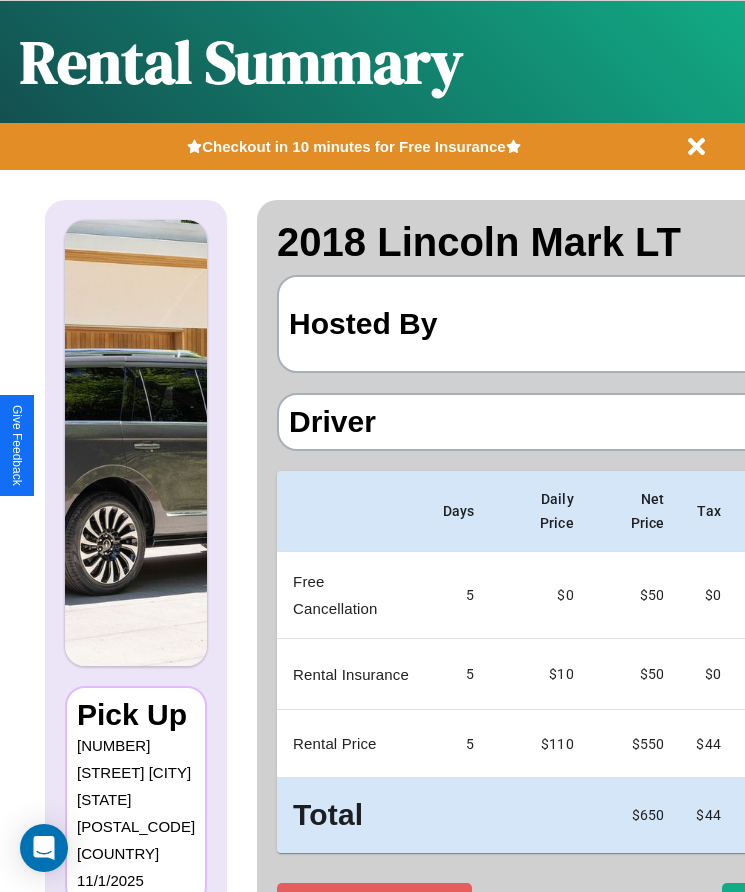 scroll, scrollTop: 0, scrollLeft: 118, axis: horizontal 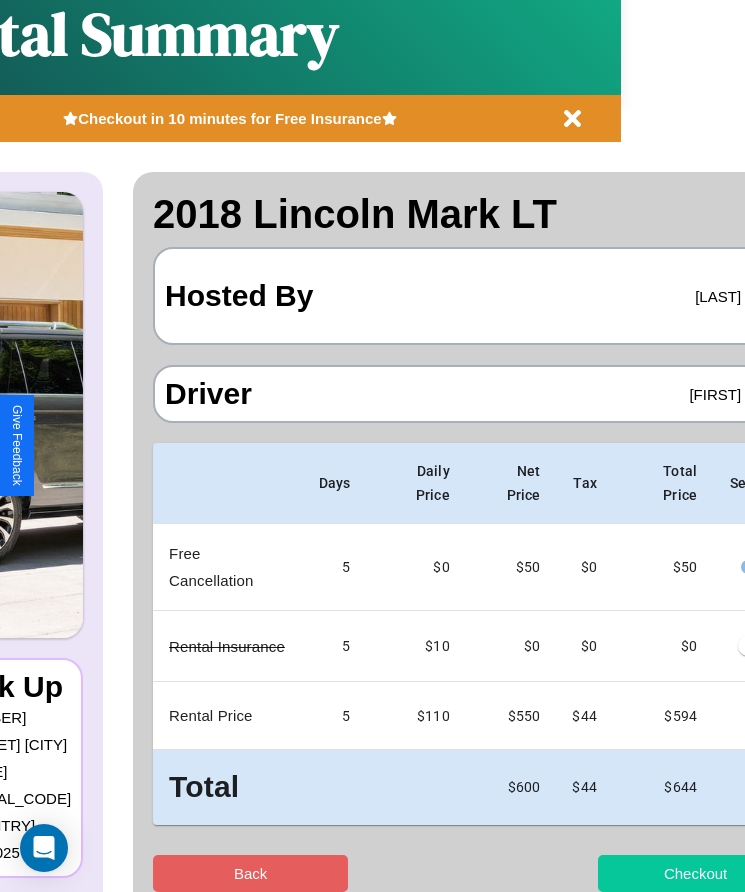 click on "Checkout" at bounding box center (695, 873) 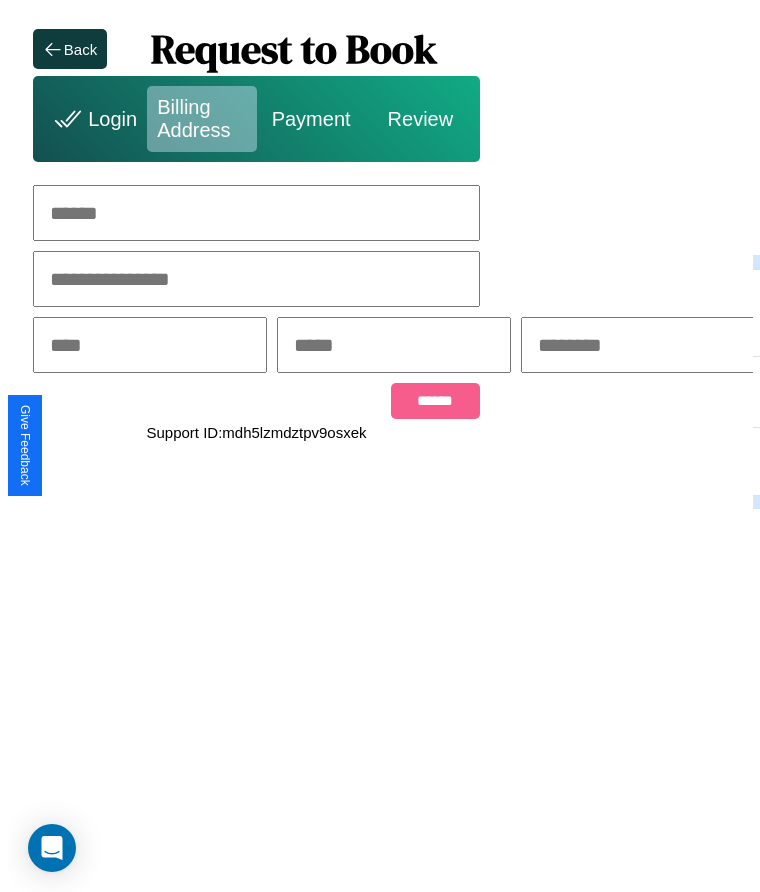 scroll, scrollTop: 0, scrollLeft: 0, axis: both 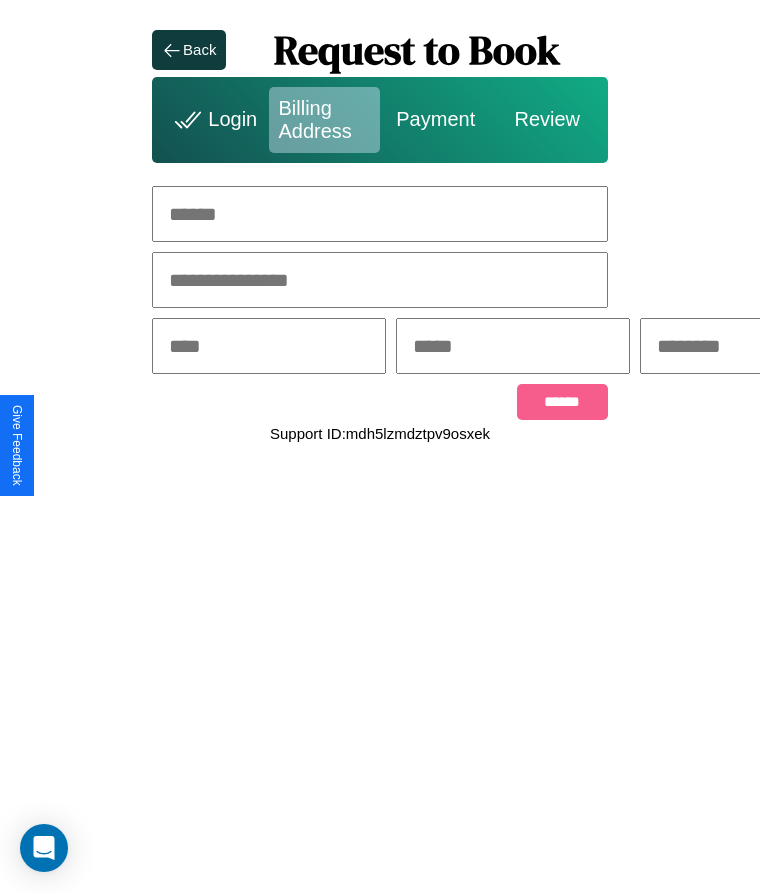 click at bounding box center [380, 214] 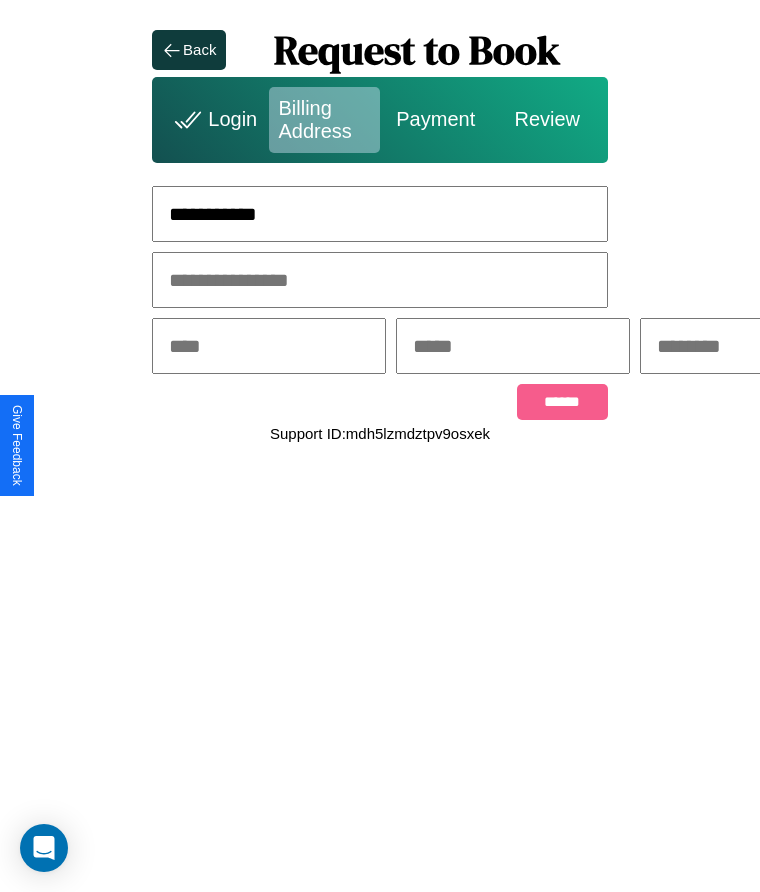 type on "**********" 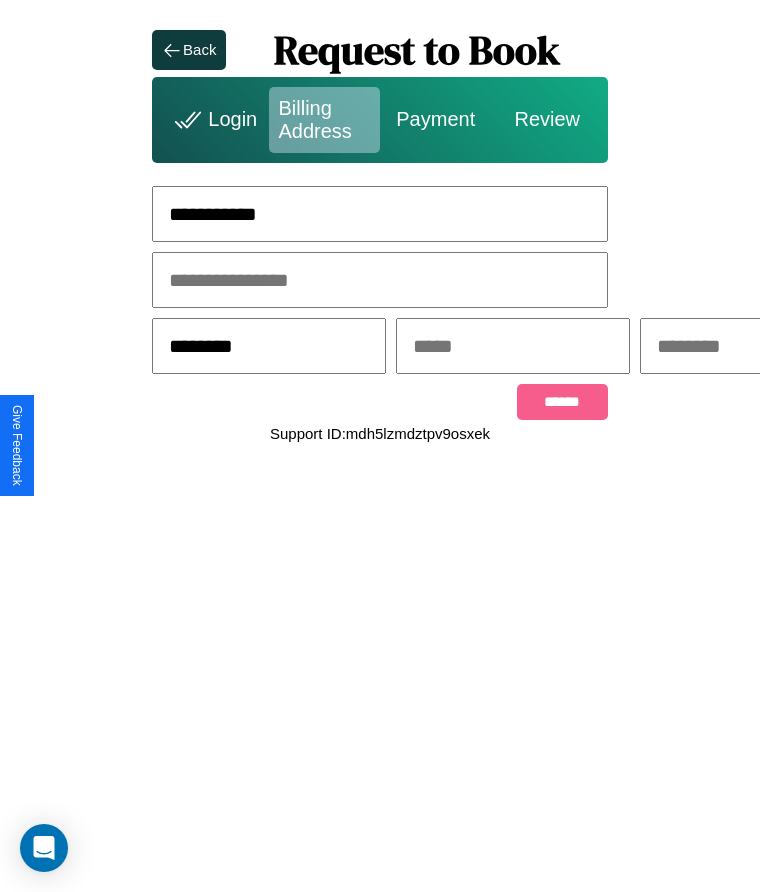 type on "********" 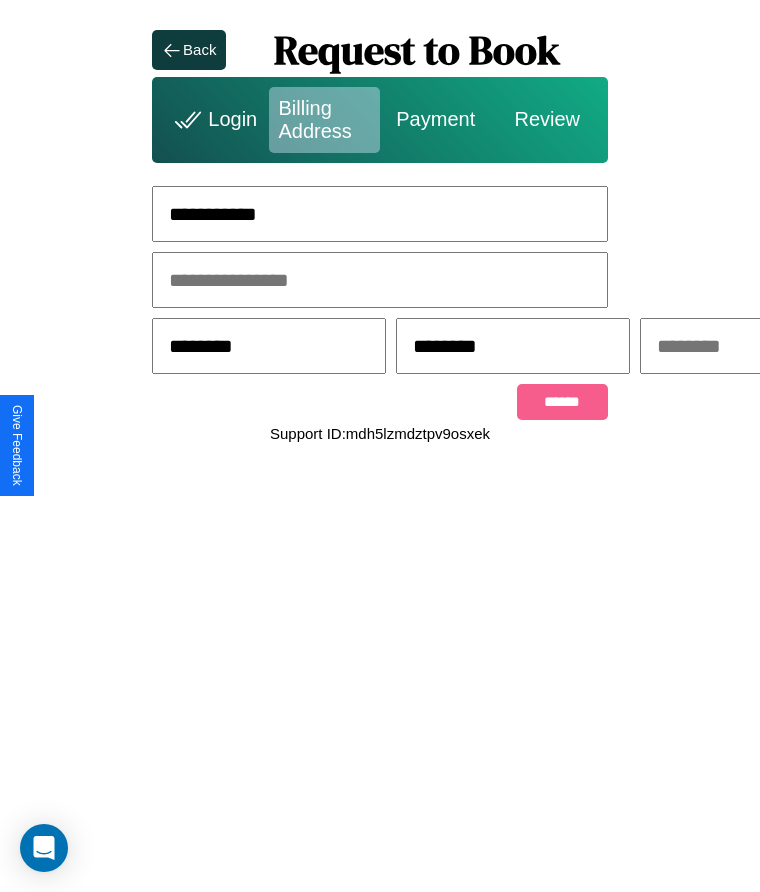 scroll, scrollTop: 0, scrollLeft: 309, axis: horizontal 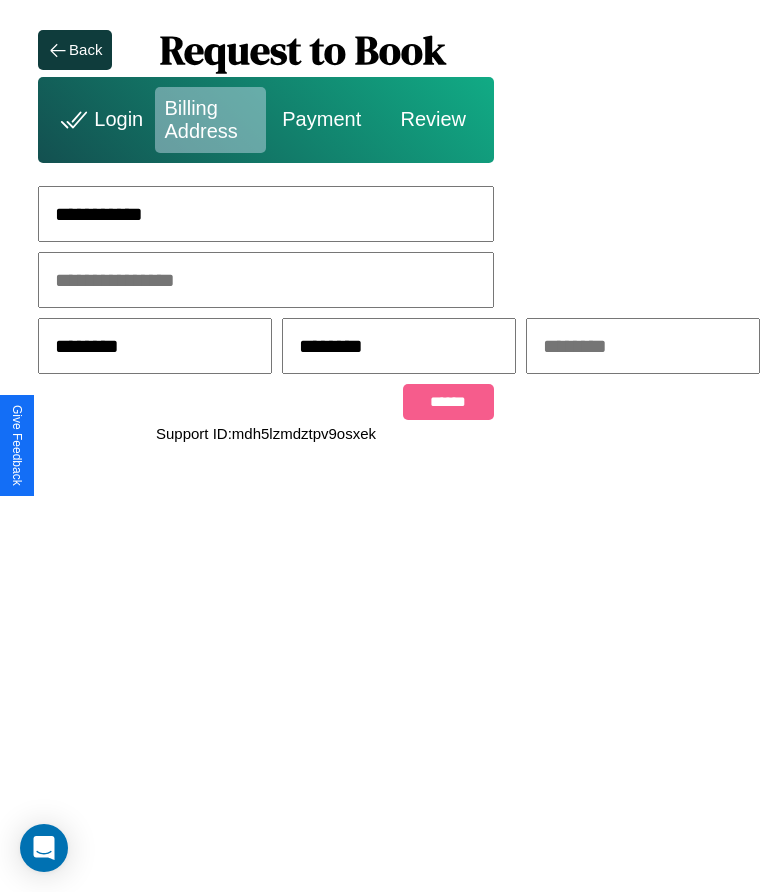 type on "********" 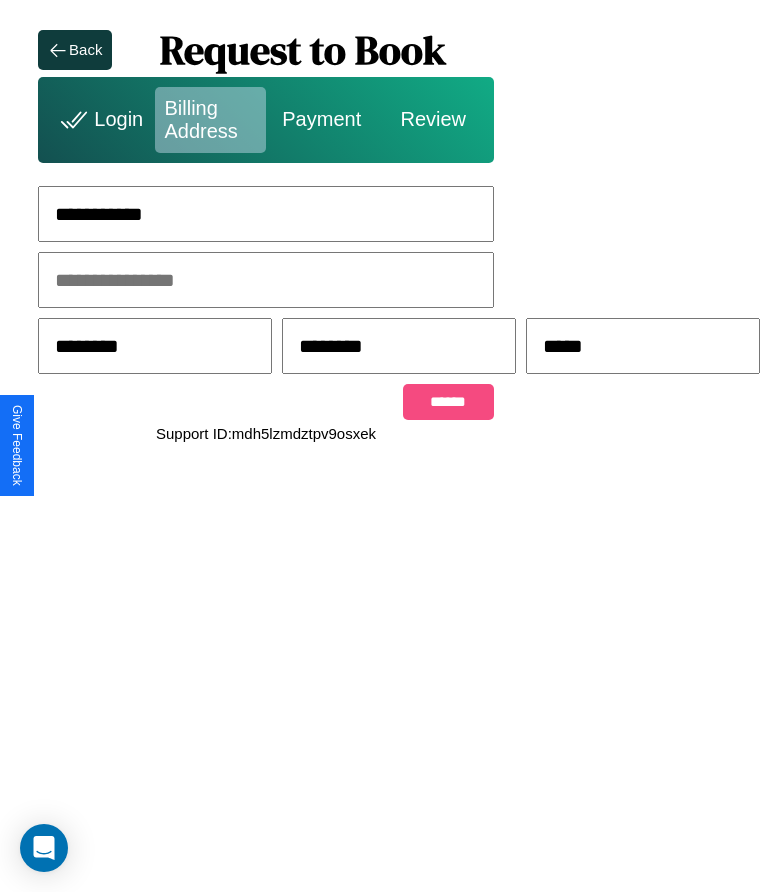 type on "*****" 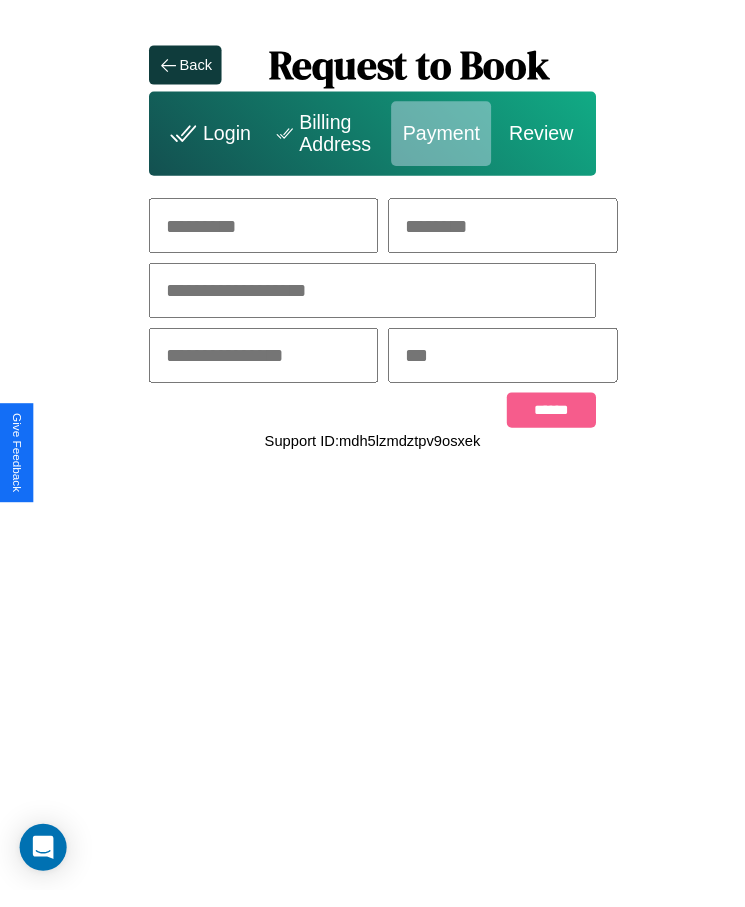 scroll, scrollTop: 0, scrollLeft: 0, axis: both 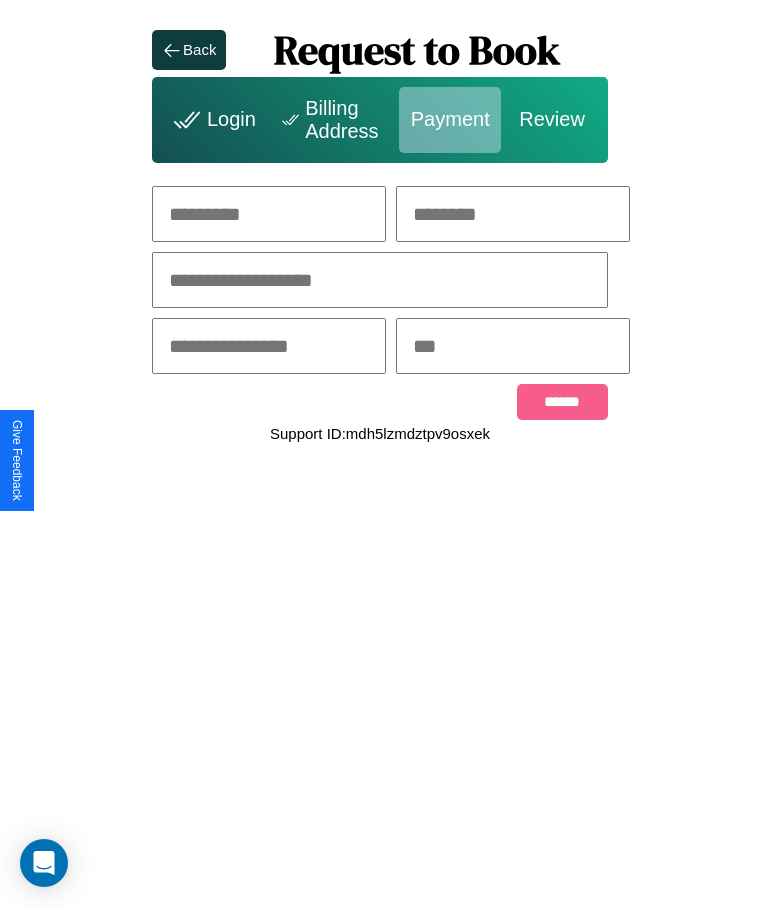 click at bounding box center [269, 214] 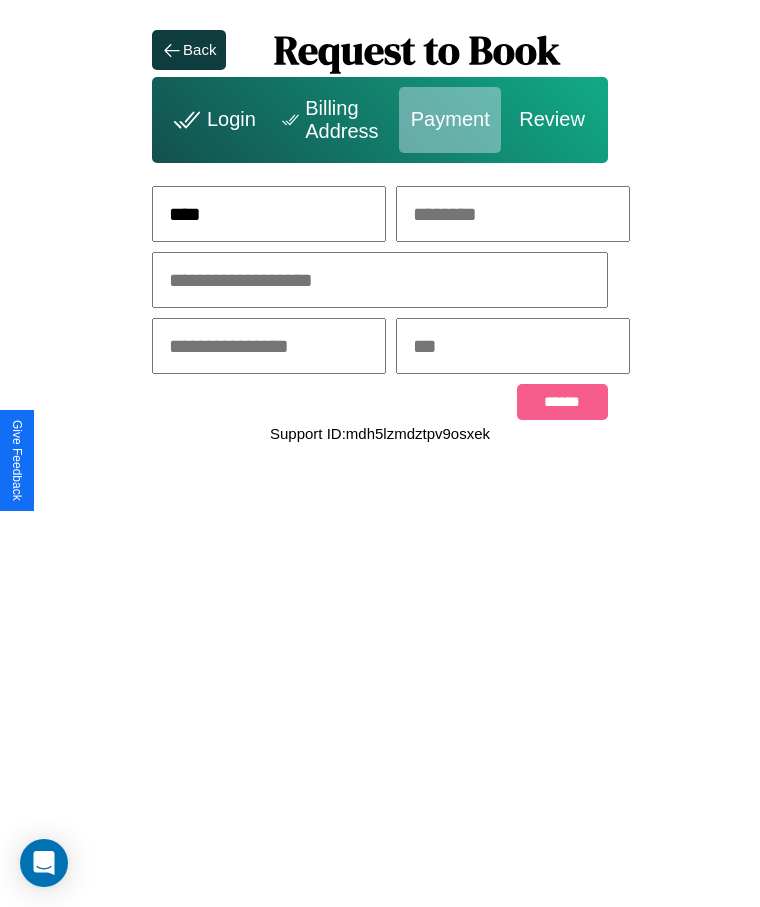 type on "****" 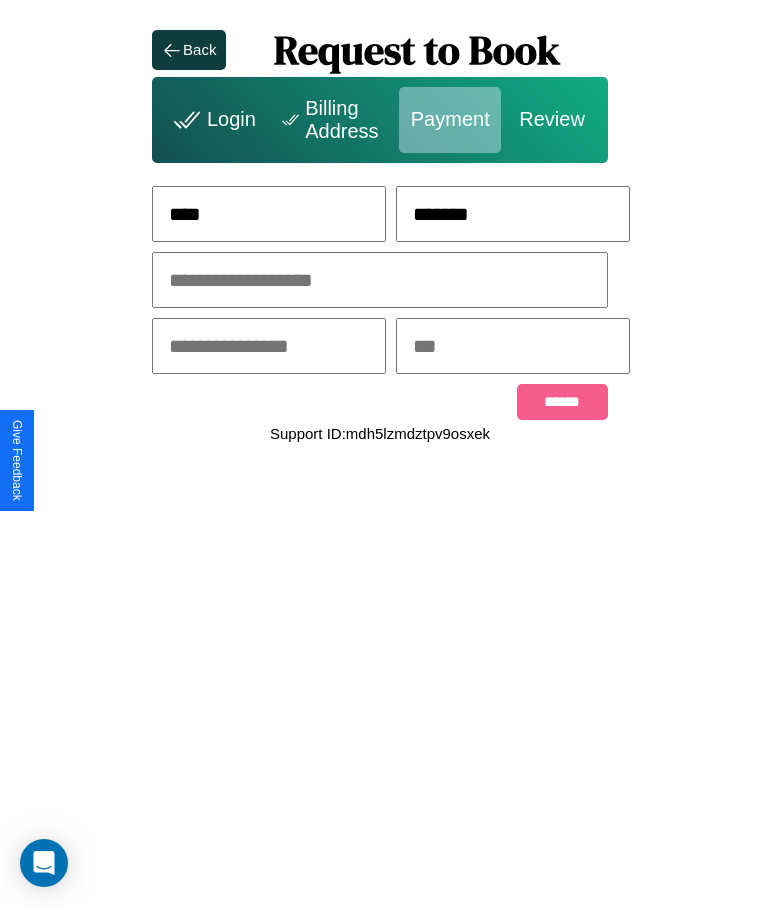 type on "*******" 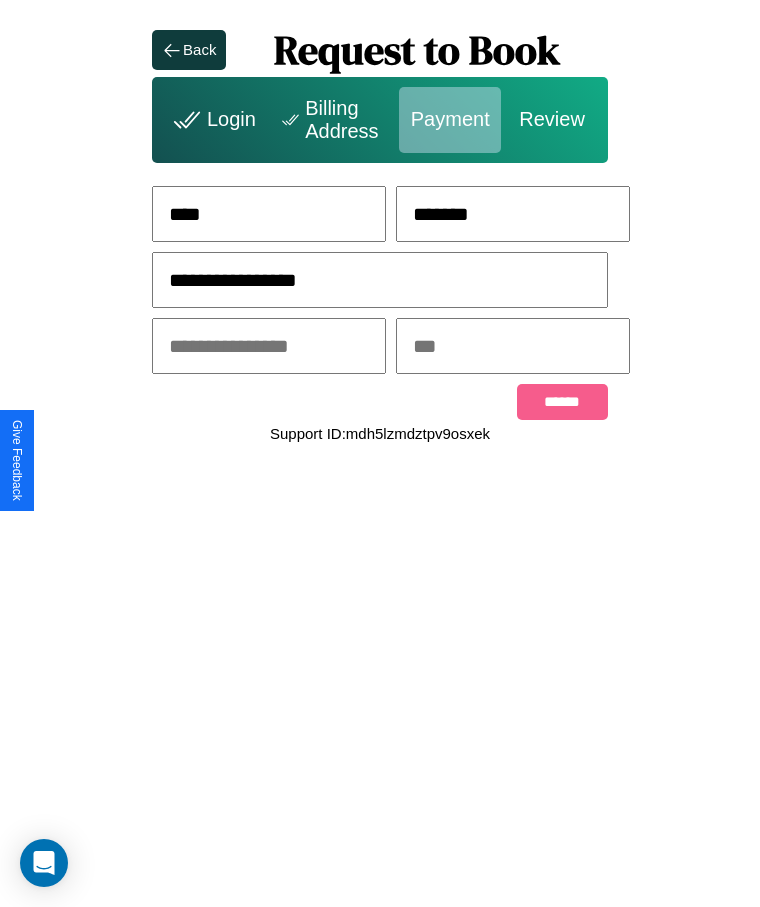 type on "**********" 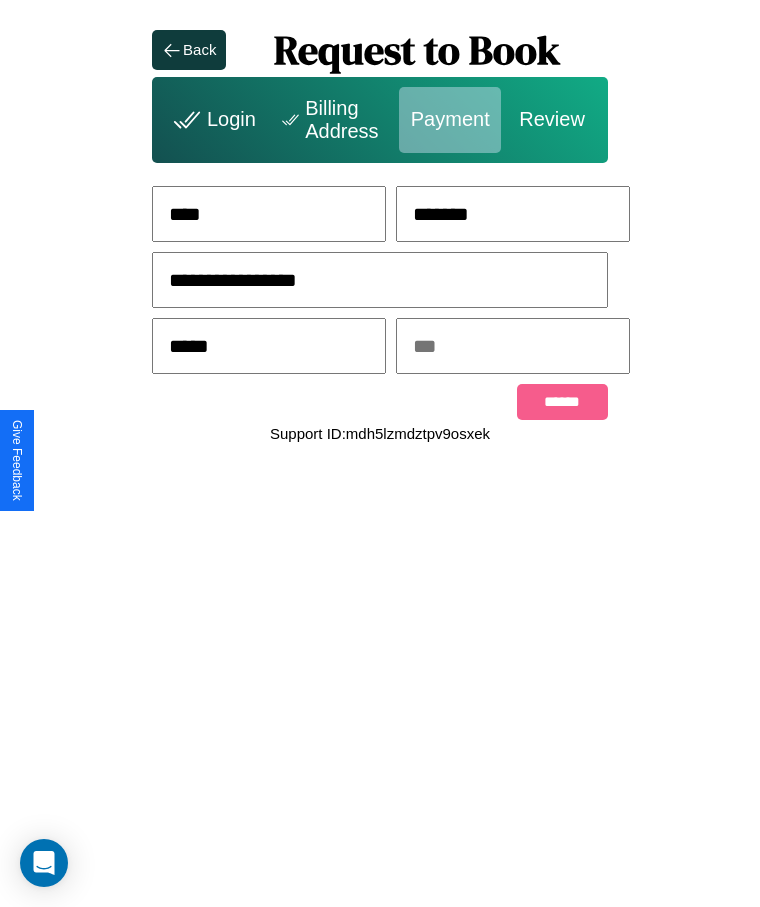 type on "*****" 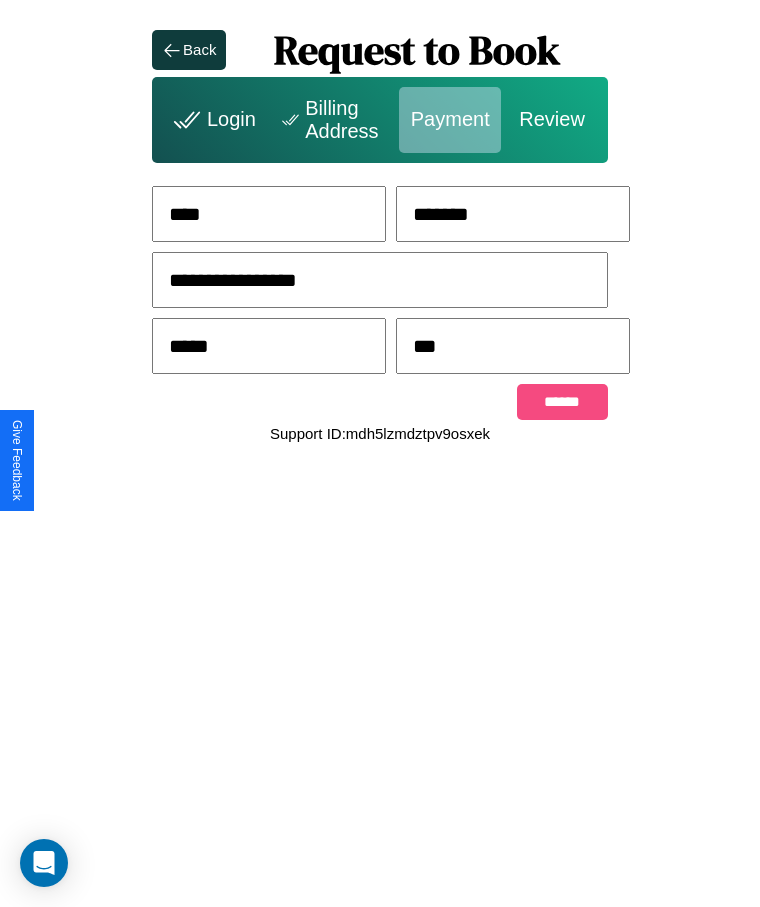 type on "***" 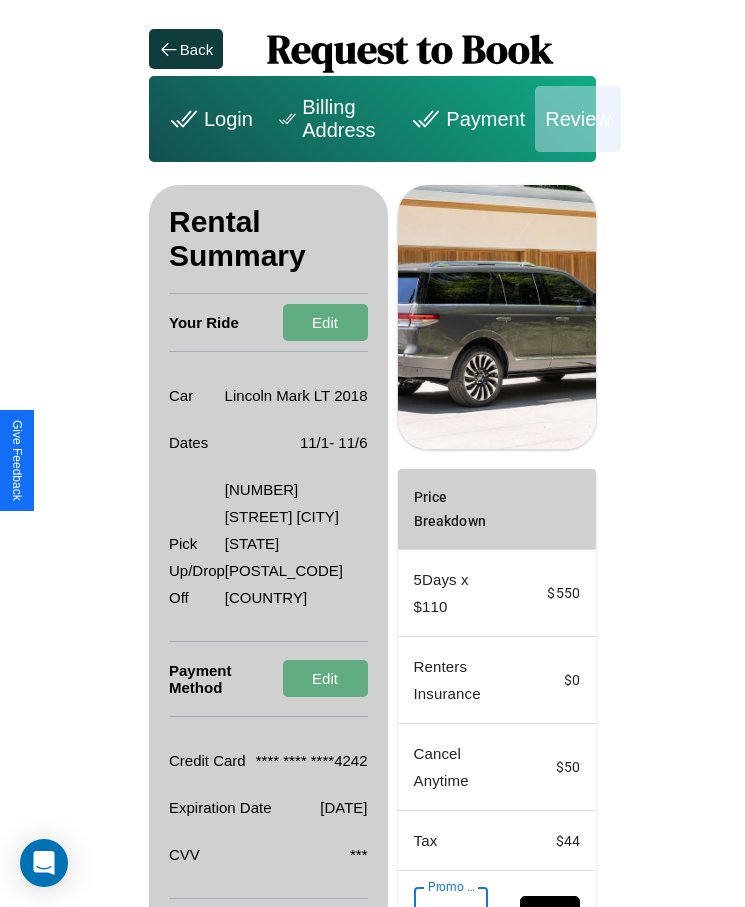 click on "Promo Code" at bounding box center [440, 915] 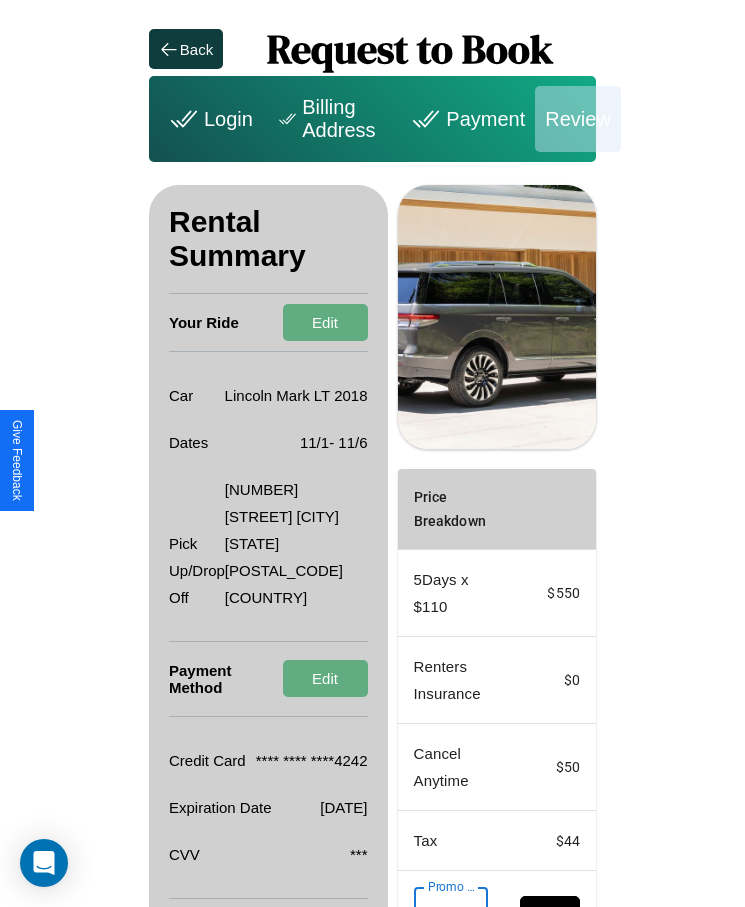scroll, scrollTop: 0, scrollLeft: 67, axis: horizontal 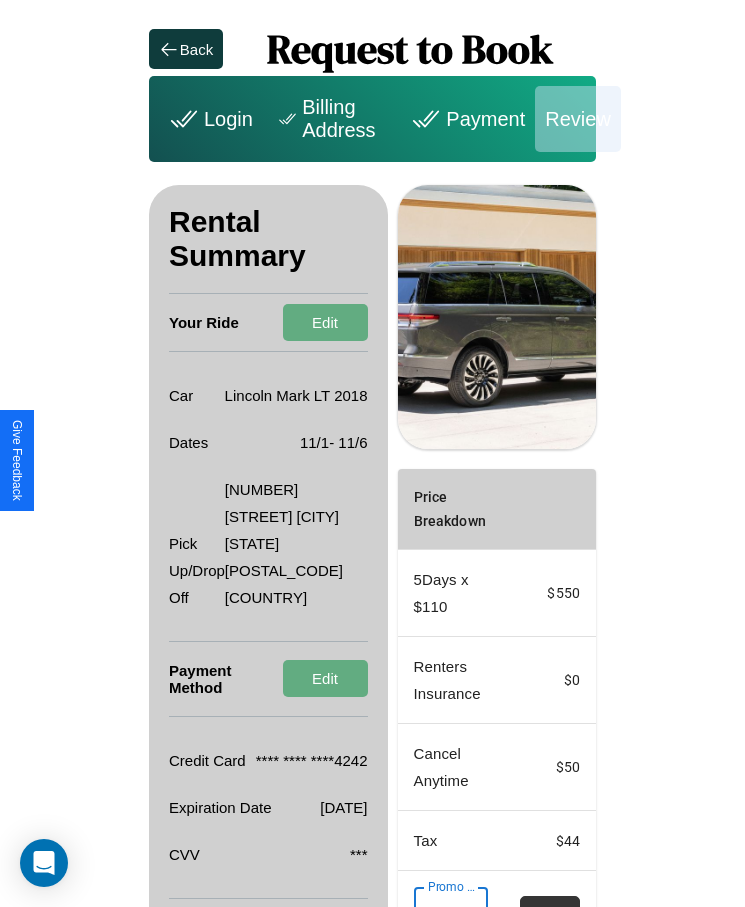 type on "**********" 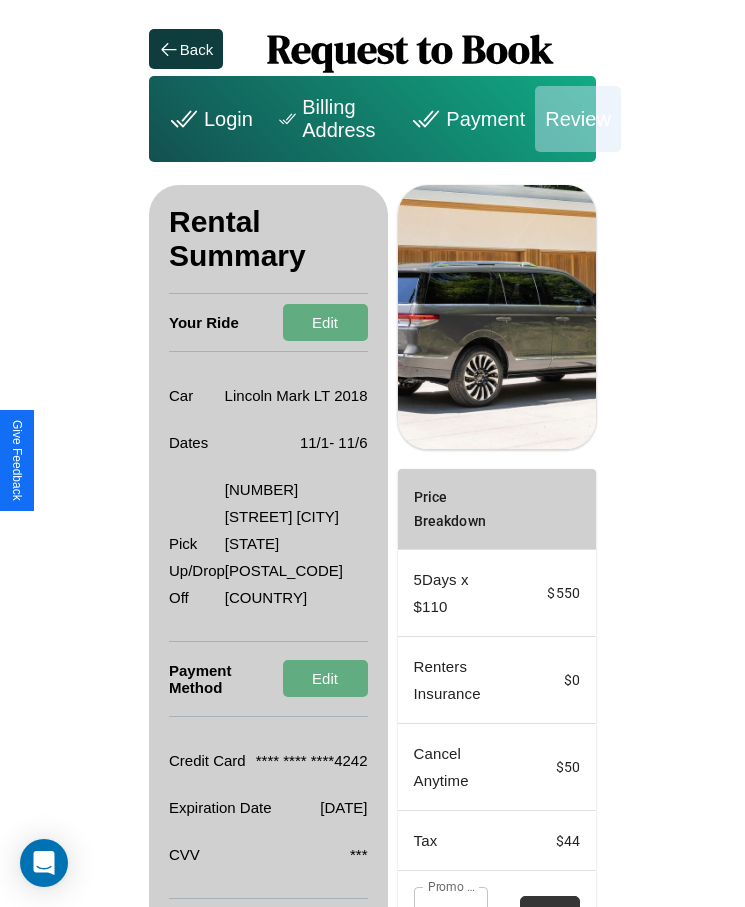 scroll, scrollTop: 0, scrollLeft: 0, axis: both 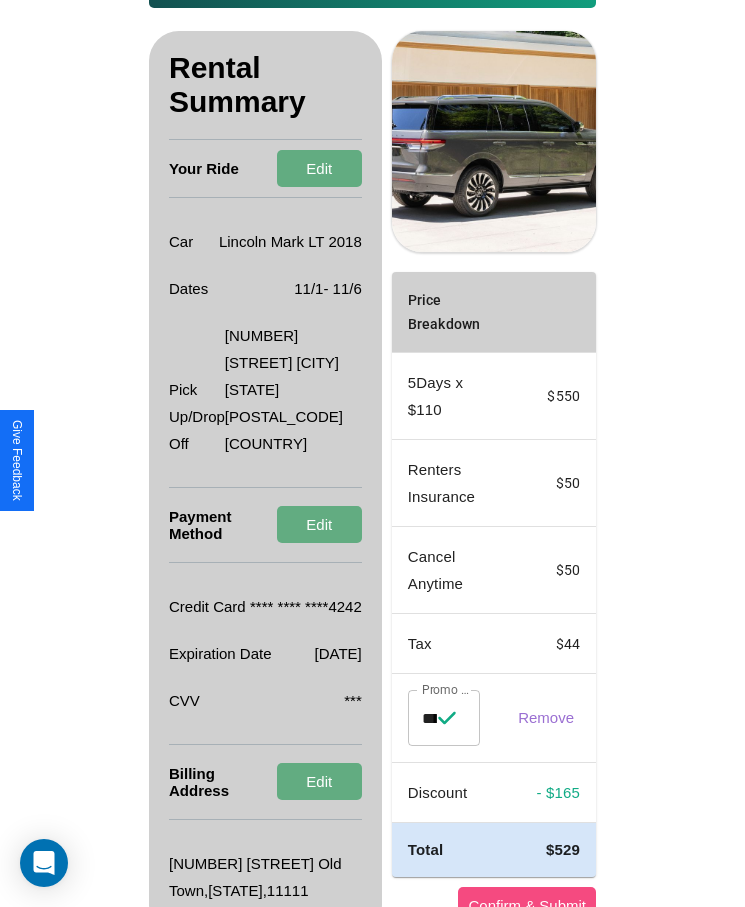 click on "Confirm & Submit" at bounding box center (527, 905) 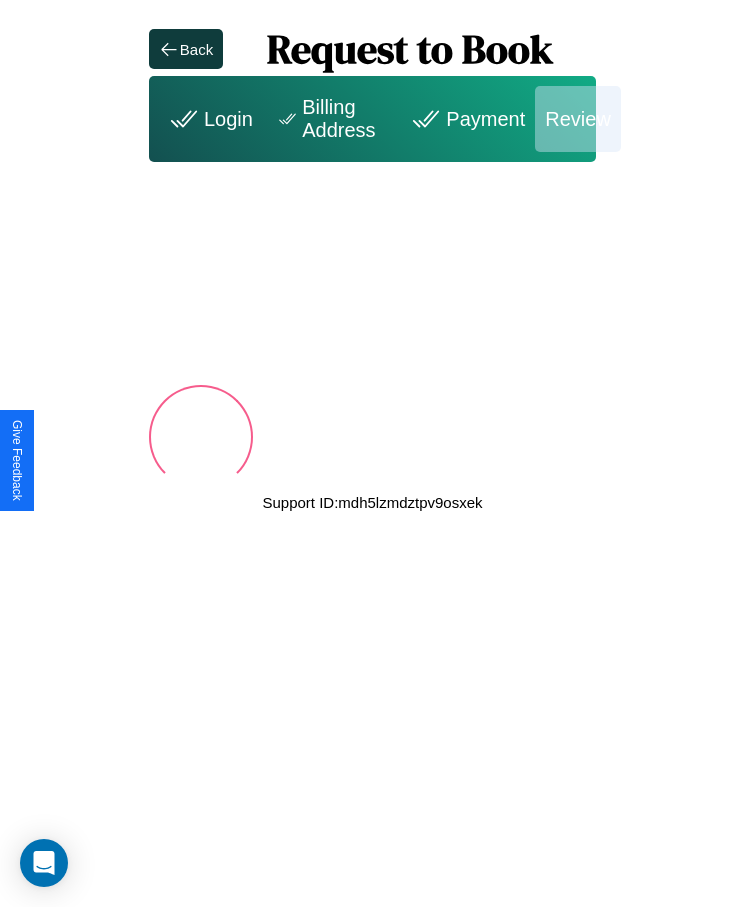 scroll, scrollTop: 0, scrollLeft: 0, axis: both 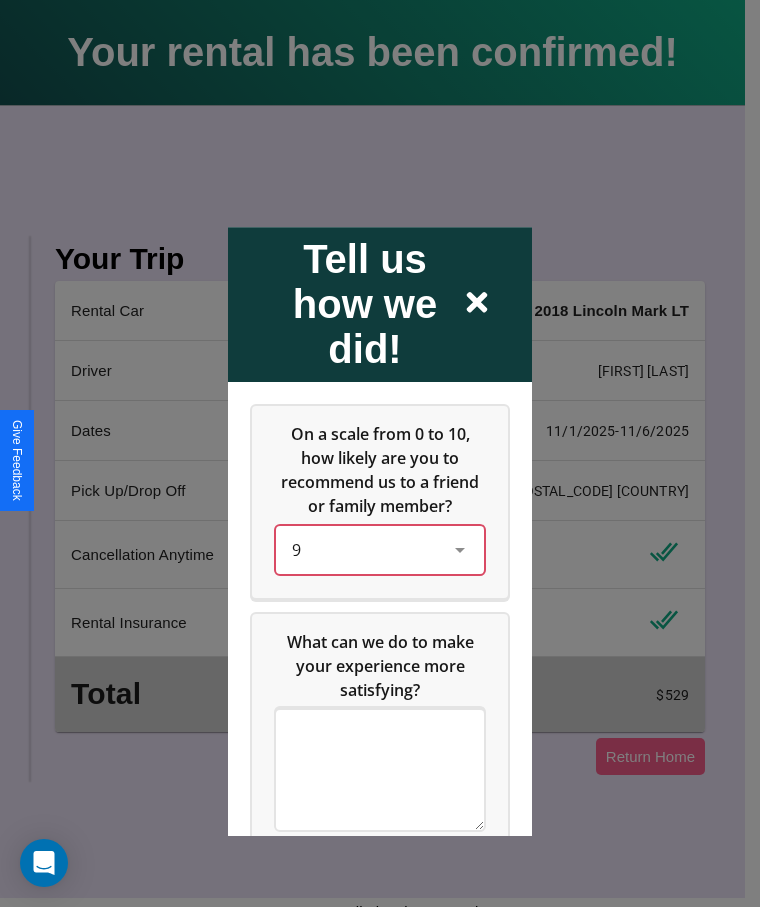 click on "9" at bounding box center (364, 550) 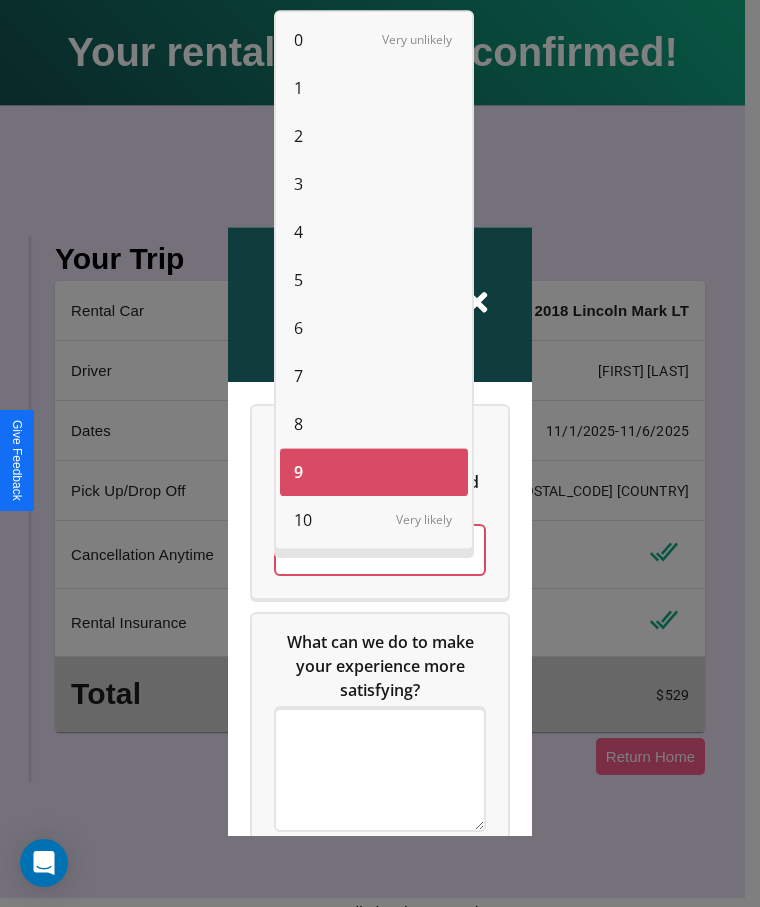click on "3" at bounding box center [298, 184] 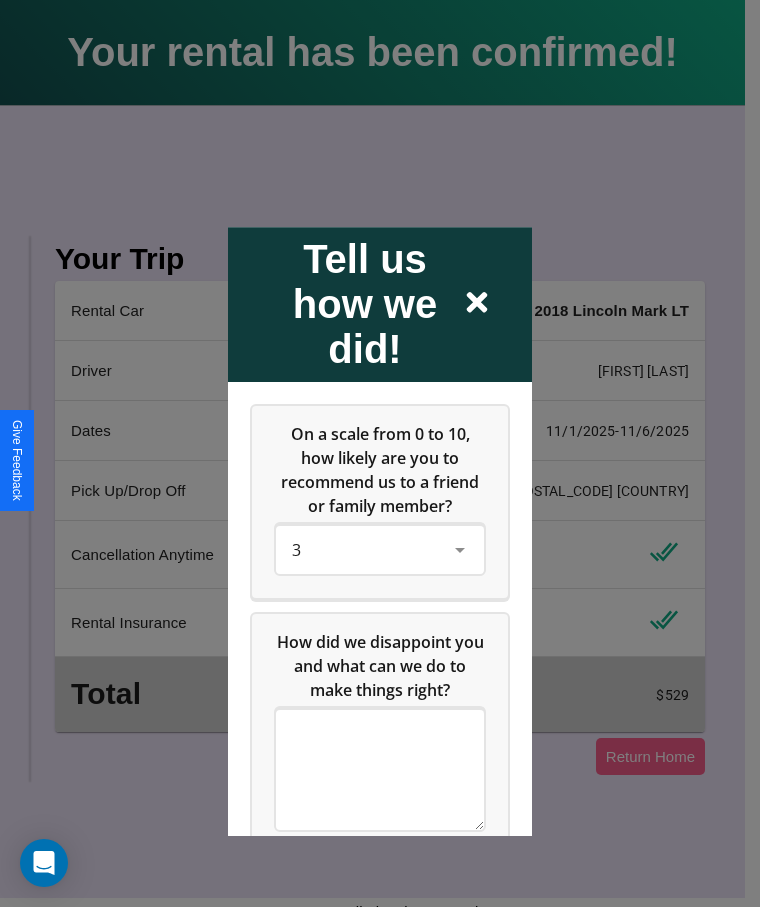 click 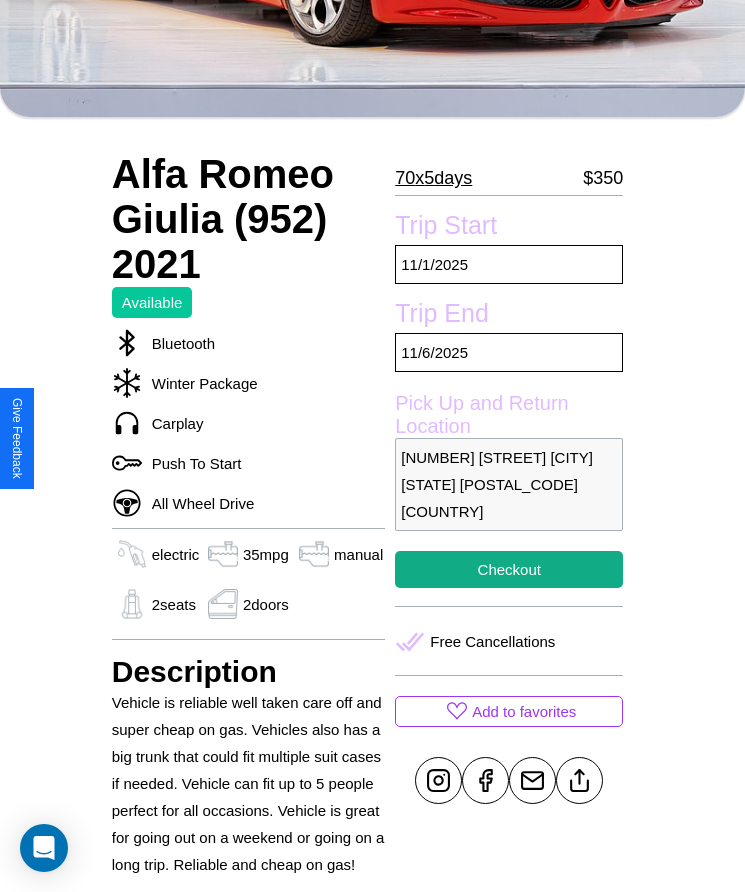 scroll, scrollTop: 498, scrollLeft: 0, axis: vertical 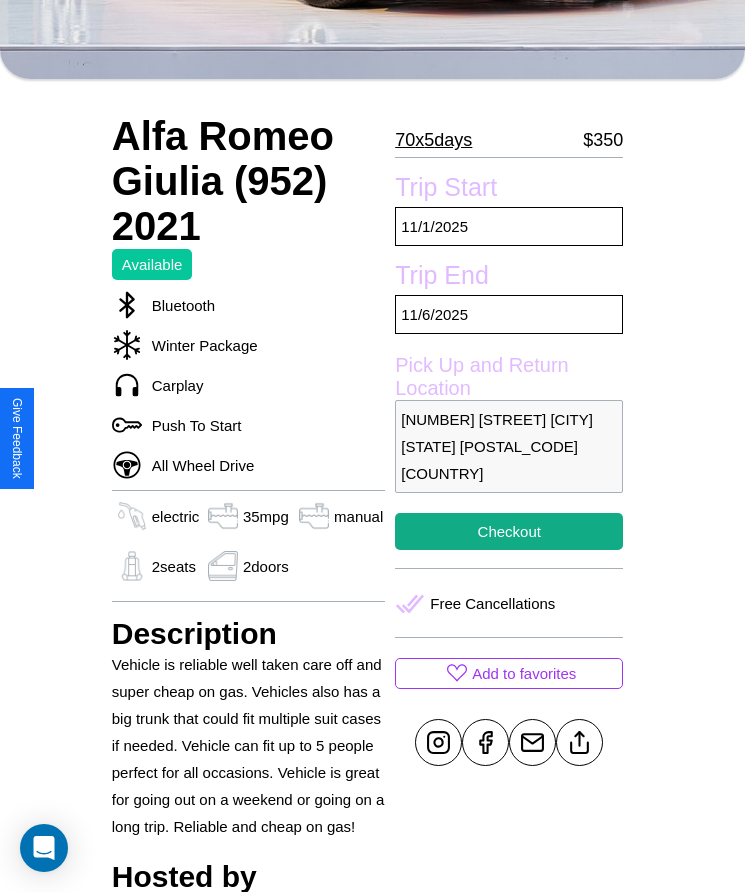 click on "5557 Second Street  San Antonio Texas 20569 United States" at bounding box center [509, 446] 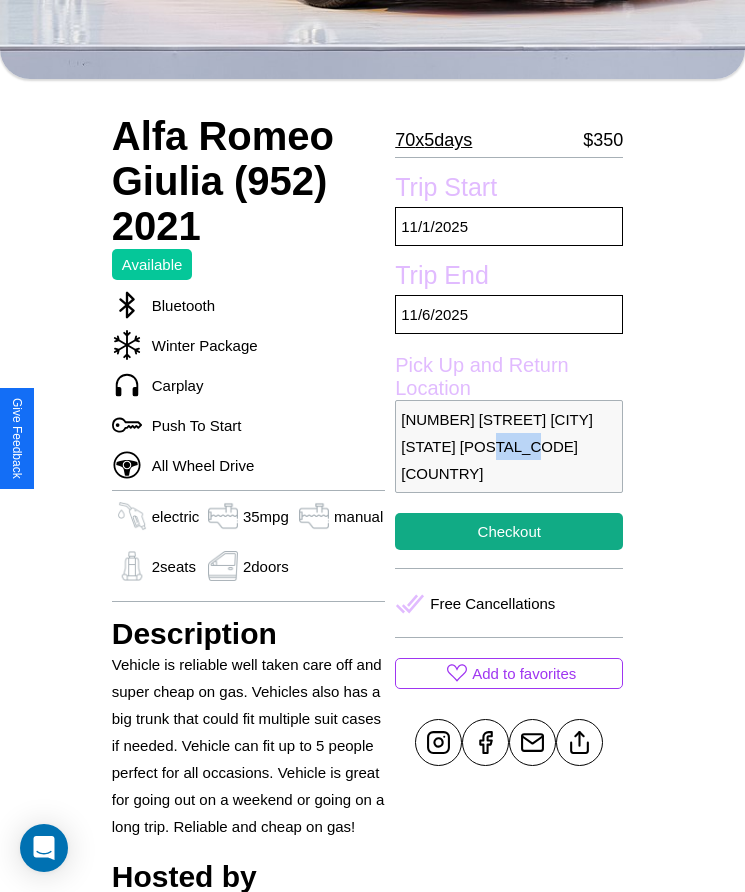 click on "5557 Second Street  San Antonio Texas 20569 United States" at bounding box center (509, 446) 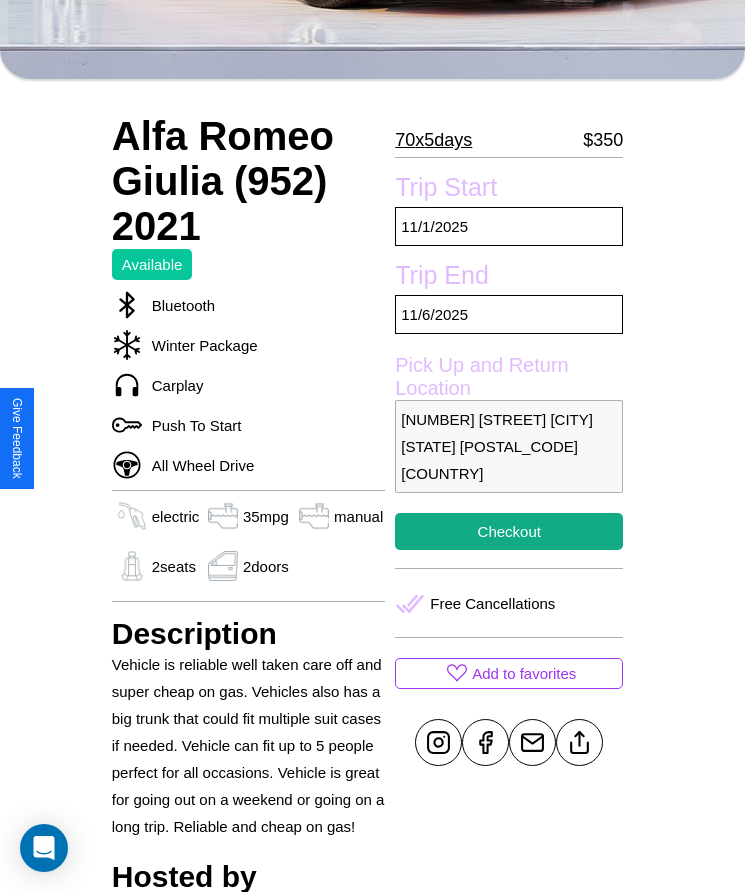 click on "5557 Second Street  San Antonio Texas 20569 United States" at bounding box center [509, 446] 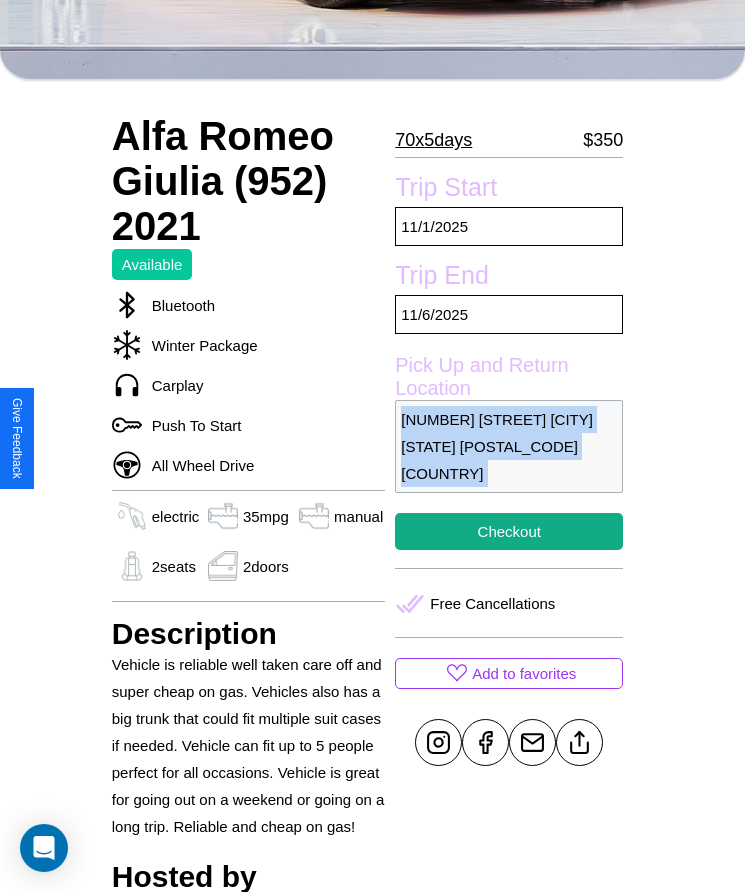 click on "5557 Second Street  San Antonio Texas 20569 United States" at bounding box center [509, 446] 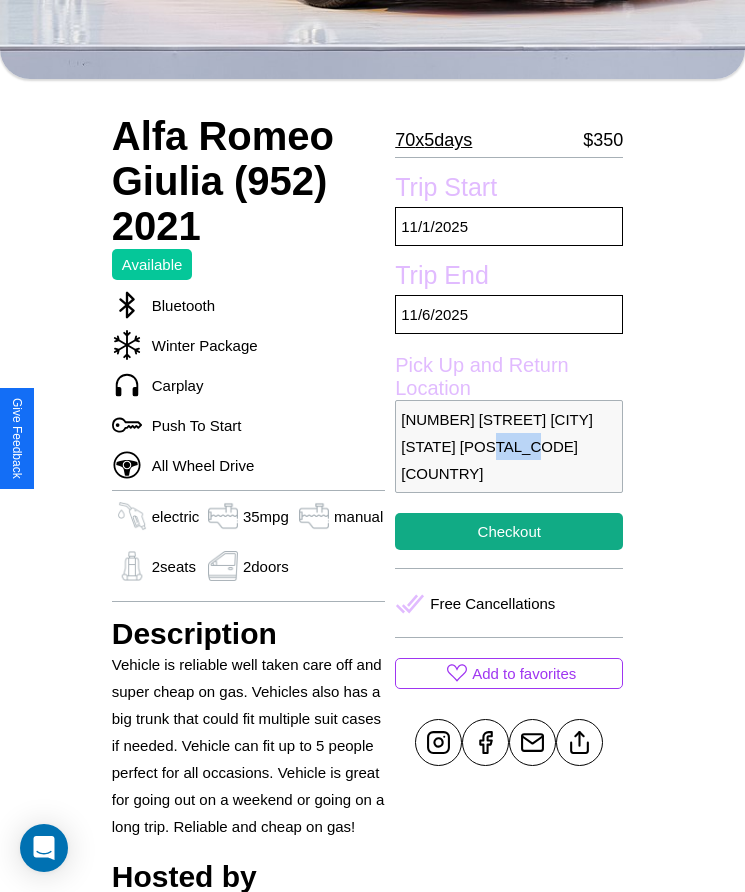click on "5557 Second Street  San Antonio Texas 20569 United States" at bounding box center (509, 446) 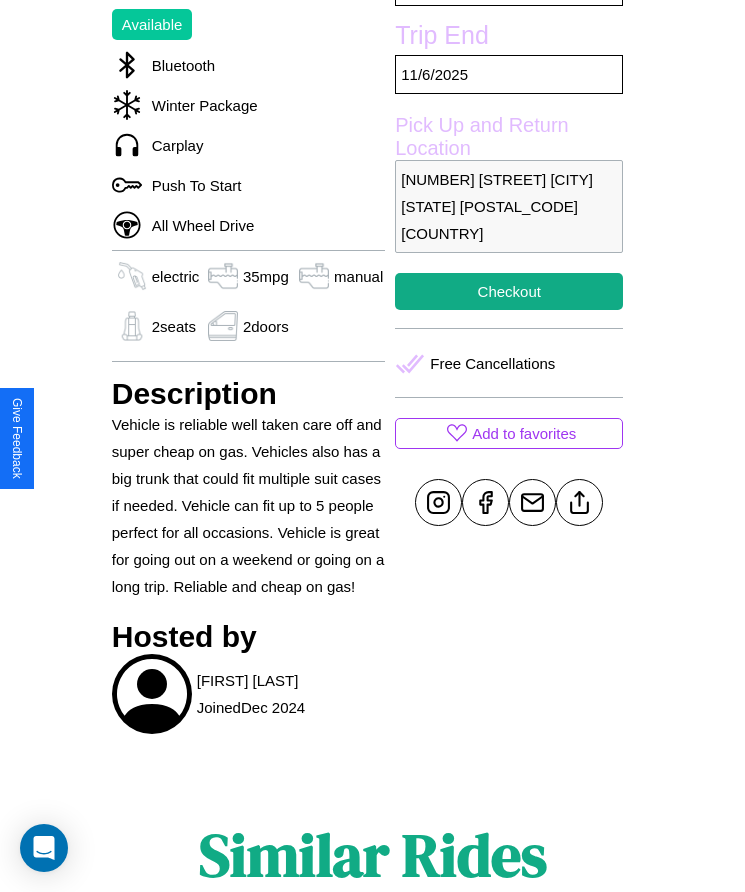 scroll, scrollTop: 794, scrollLeft: 0, axis: vertical 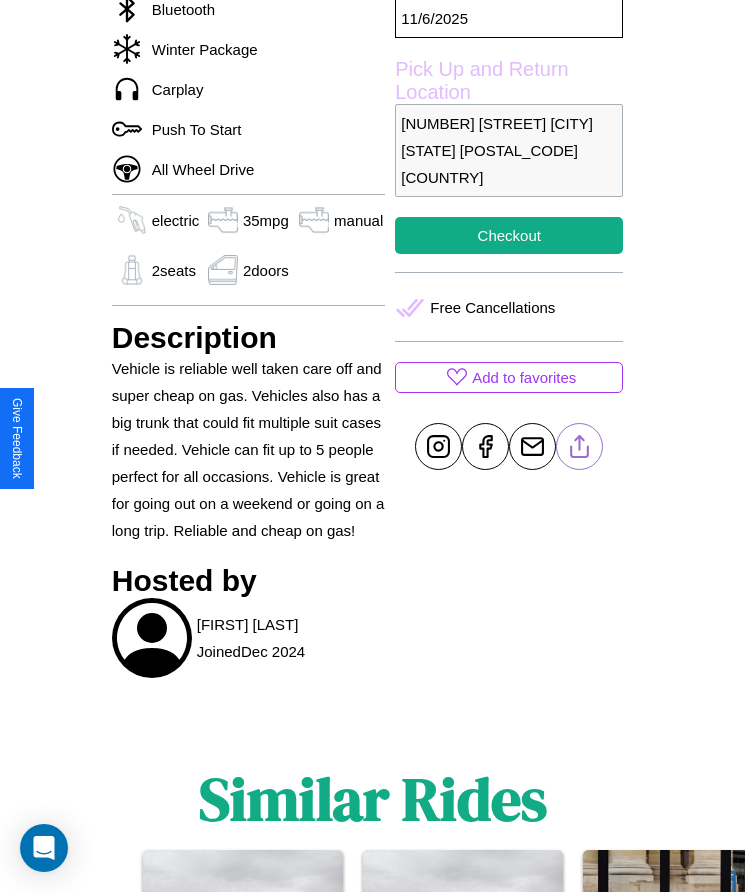 click 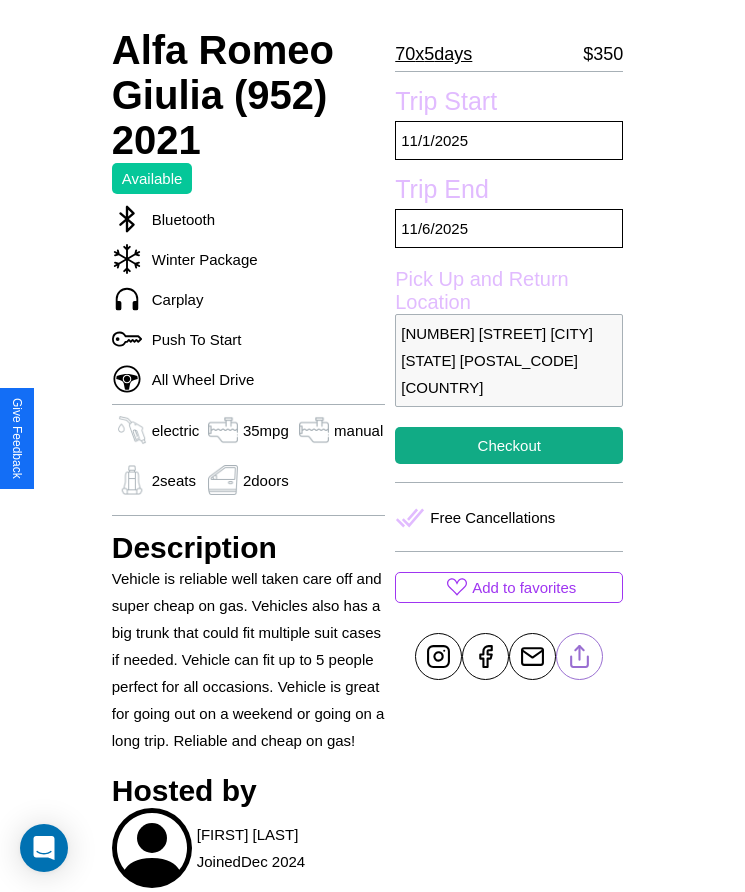 scroll, scrollTop: 583, scrollLeft: 0, axis: vertical 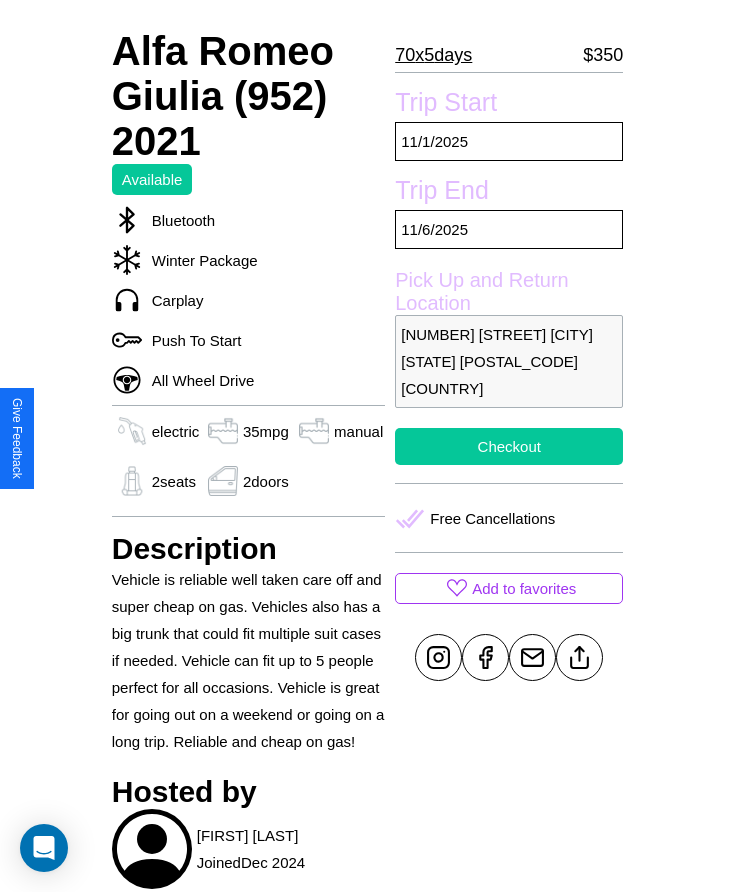 click on "Checkout" at bounding box center (509, 446) 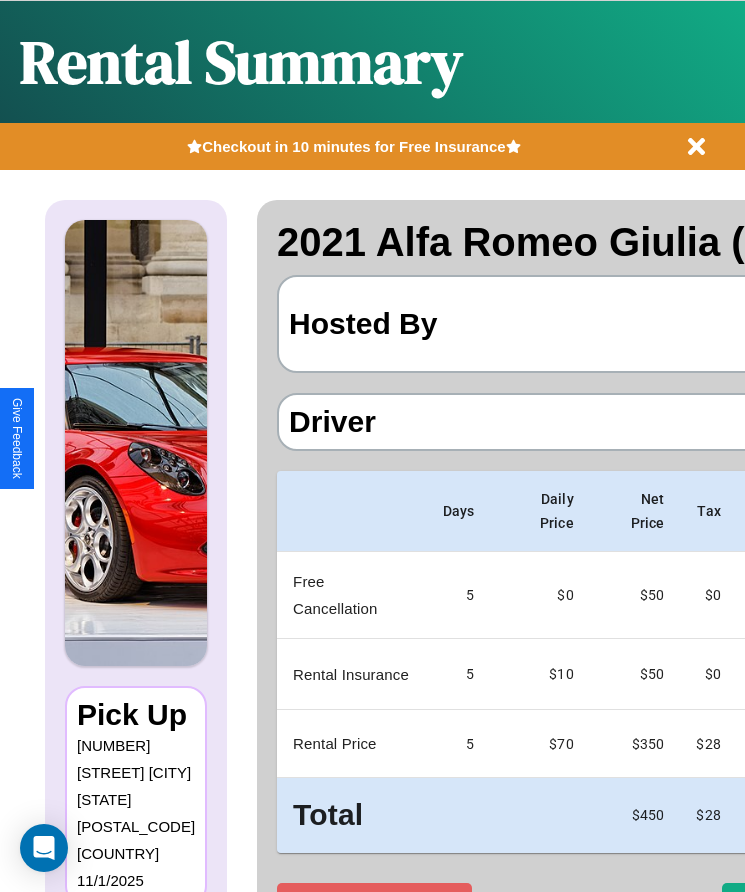 scroll, scrollTop: 0, scrollLeft: 118, axis: horizontal 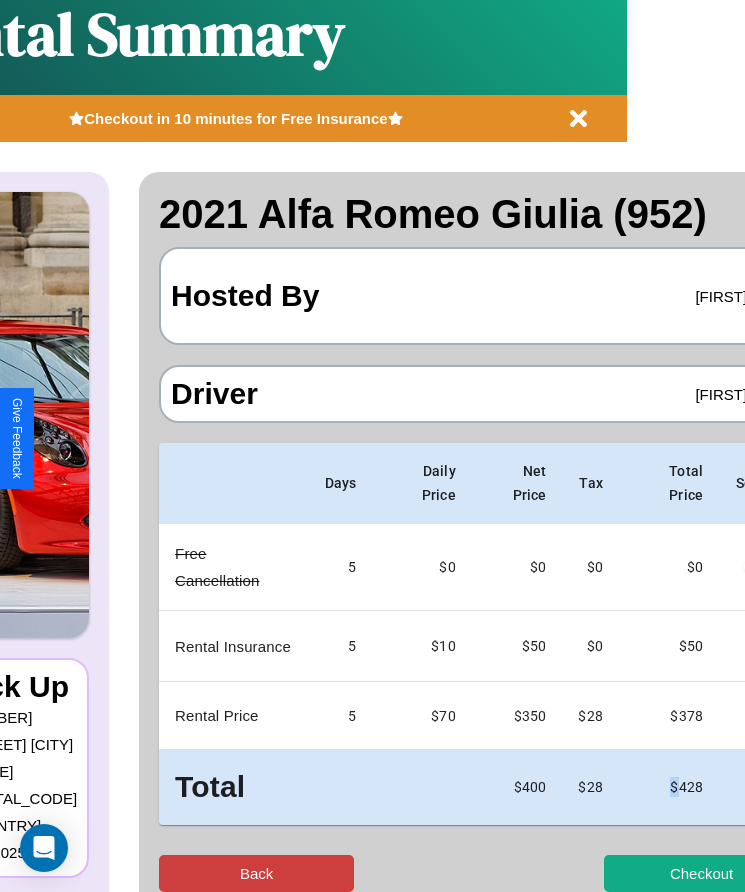click on "Back" at bounding box center (256, 873) 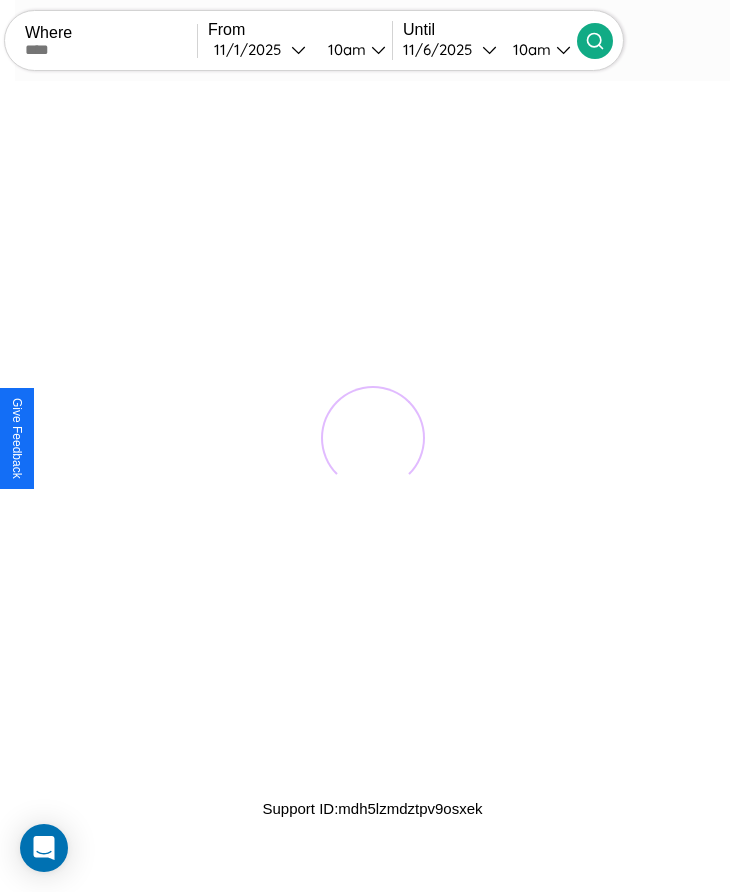 scroll, scrollTop: 0, scrollLeft: 0, axis: both 